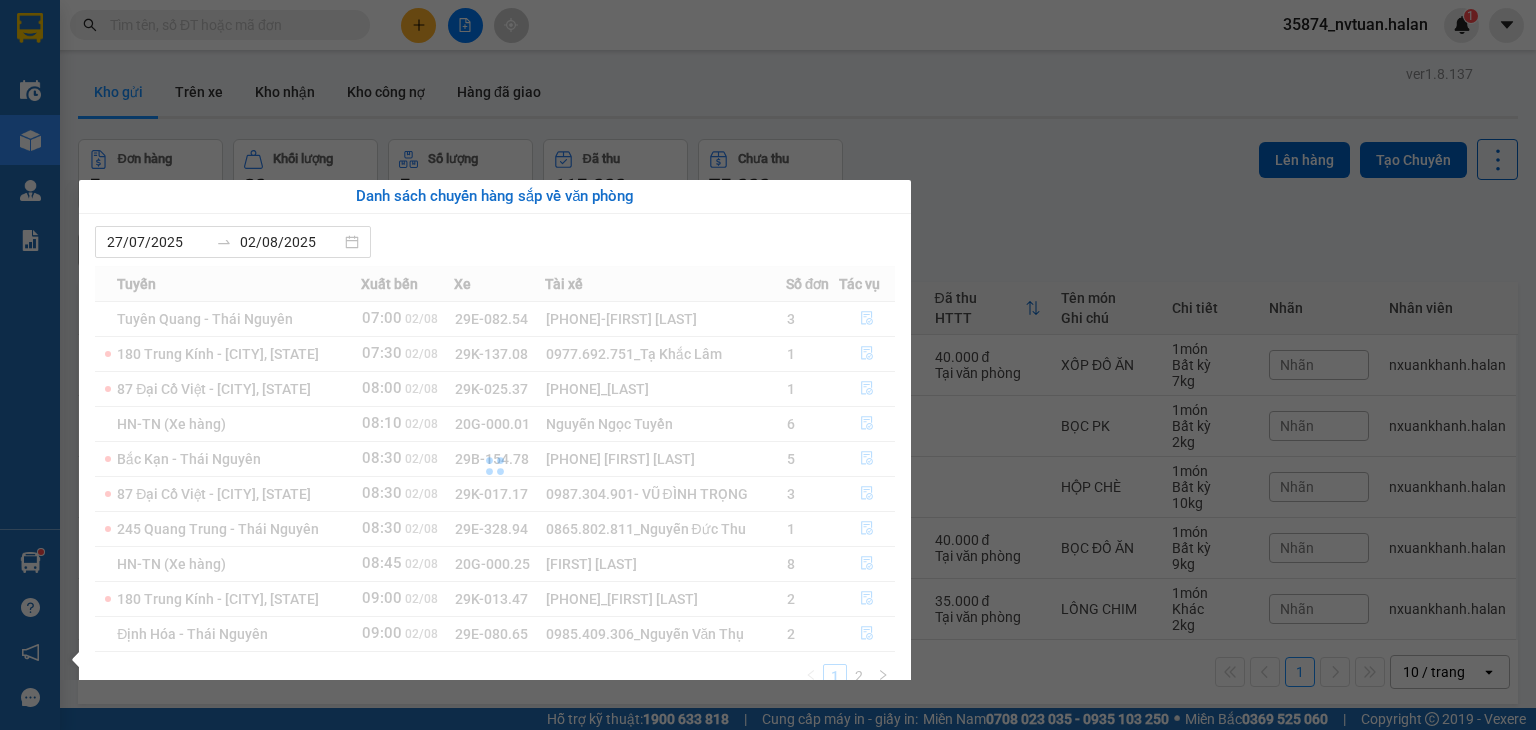 scroll, scrollTop: 0, scrollLeft: 0, axis: both 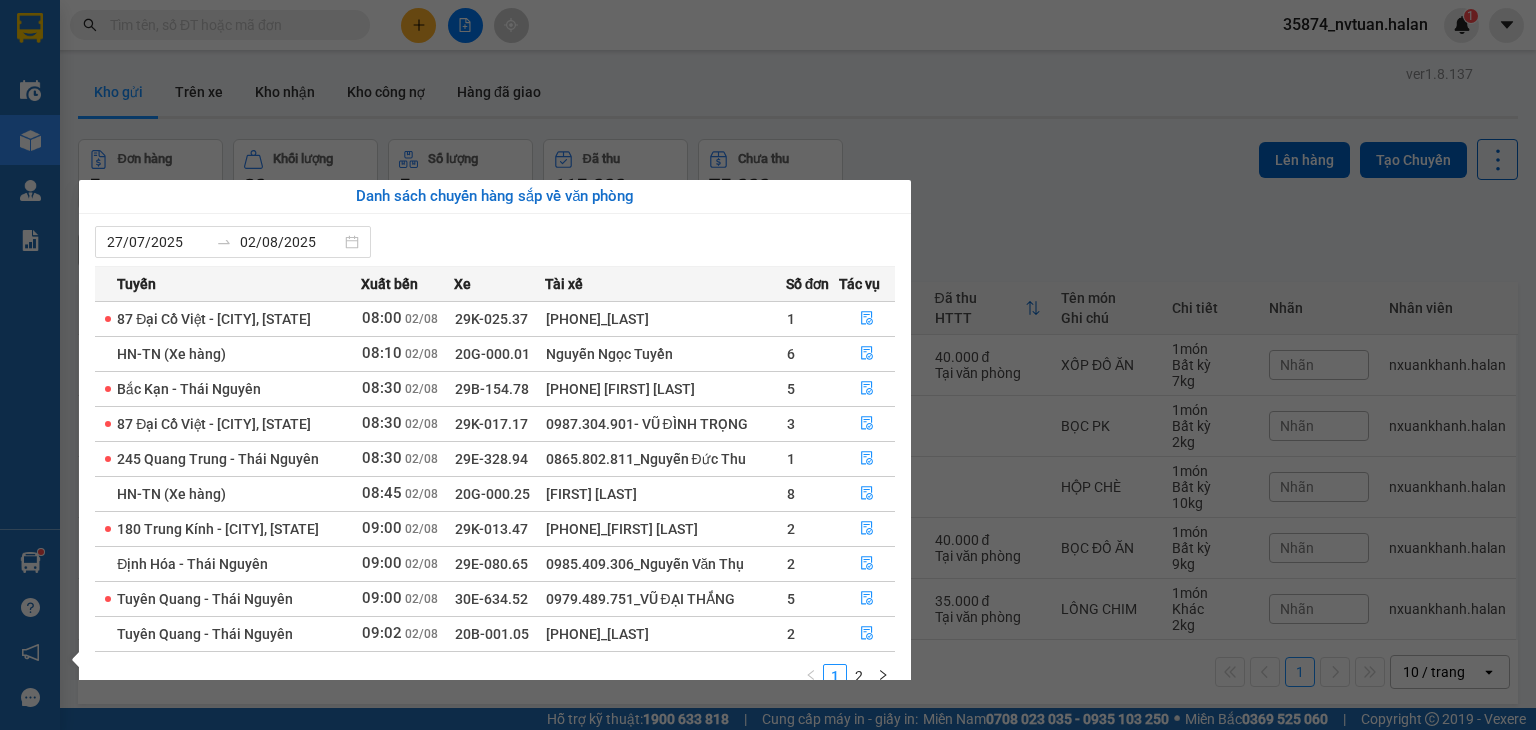 click on "Kết quả tìm kiếm ( 0 )  Bộ lọc  No Data 35874_nvtuan.halan 1     Điều hành xe     Kho hàng mới     Quản Lý Quản lý chuyến Quản lý kiểm kho     Báo cáo 12. Thống kê đơn đối tác 2. Doanh thu thực tế theo từng văn phòng 4. Thống kê đơn hàng theo văn phòng Hàng sắp về Hướng dẫn sử dụng Giới thiệu Vexere, nhận hoa hồng Phản hồi Phần mềm hỗ trợ bạn tốt chứ? ver  1.8.137 Kho gửi Trên xe Kho nhận Kho công nợ Hàng đã giao Đơn hàng 5 đơn Khối lượng 30 kg Số lượng 5 món Đã thu 115.000  đ Chưa thu 75.000  đ Lên hàng Tạo Chuyến [DATE] – [DATE] Press the down arrow key to interact with the calendar and select a date. Press the escape button to close the calendar. Selected date range is from [DATE] to [DATE]. VP Đại Cồ Việt Delete Clear all open Bộ lọc 3 Mã GD Ngày ĐH Người gửi Số điện thoại VP gửi ĐC lấy Người nhận Số điện thoại" at bounding box center (768, 365) 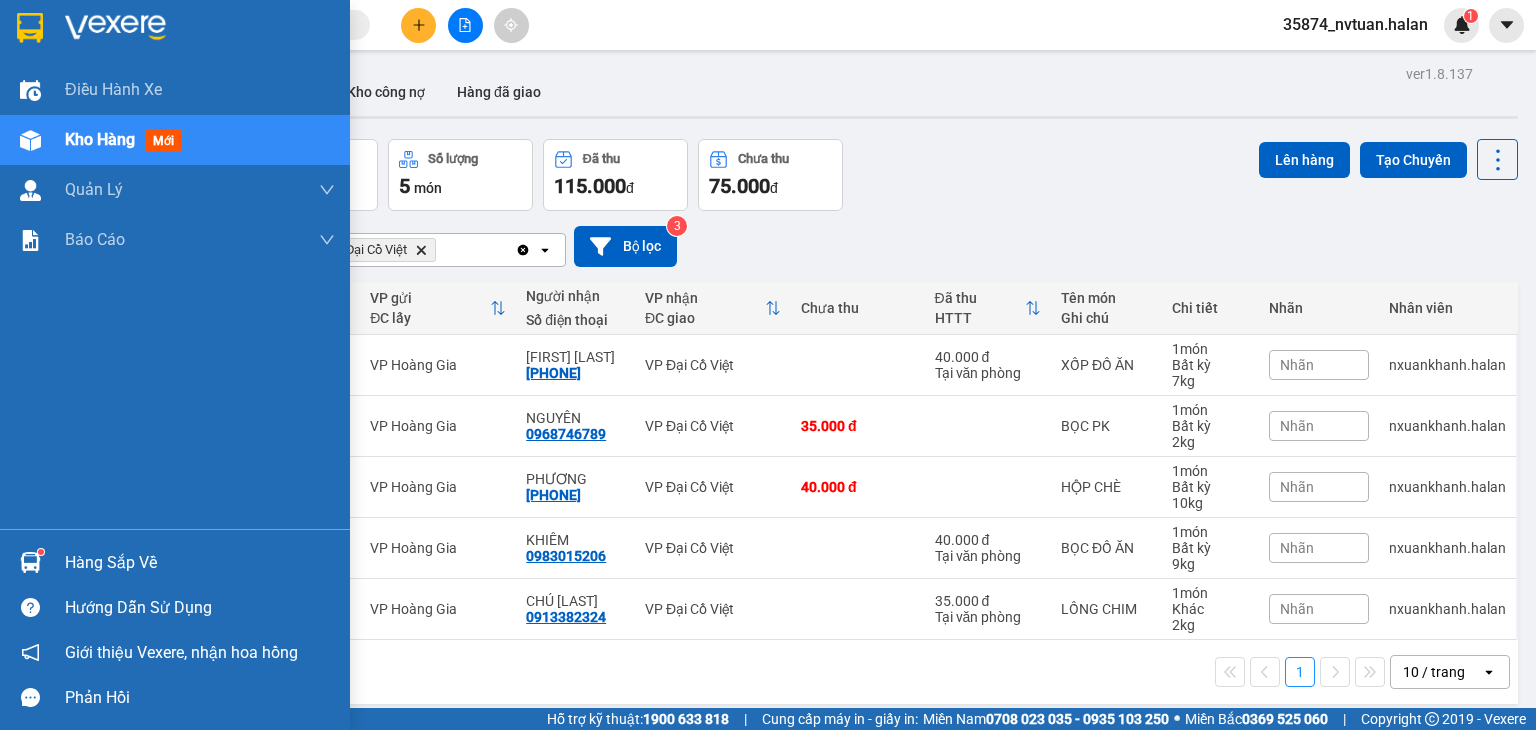 click on "Hàng sắp về" at bounding box center (200, 563) 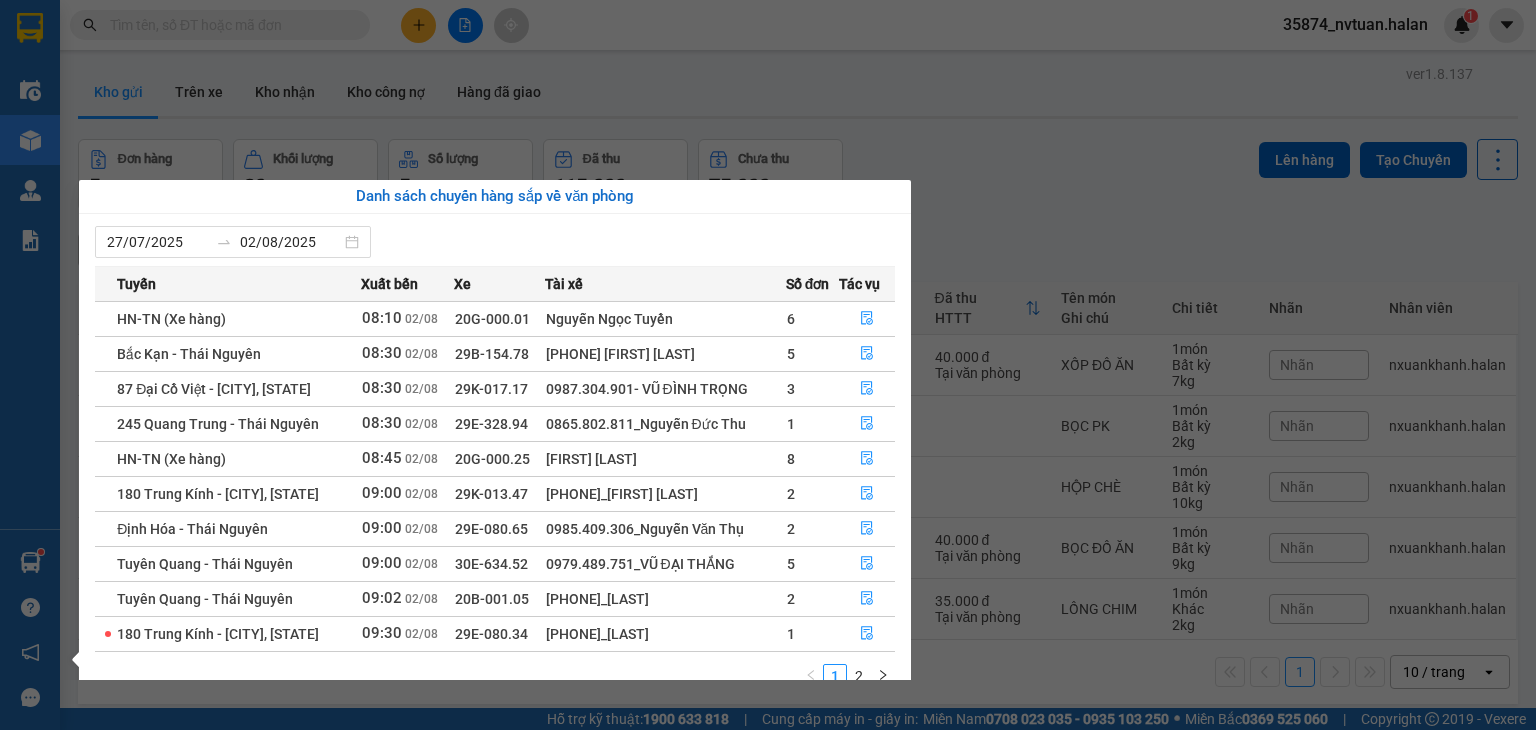 click on "Kết quả tìm kiếm ( 0 )  Bộ lọc  No Data 35874_nvtuan.halan 1     Điều hành xe     Kho hàng mới     Quản Lý Quản lý chuyến Quản lý kiểm kho     Báo cáo 12. Thống kê đơn đối tác 2. Doanh thu thực tế theo từng văn phòng 4. Thống kê đơn hàng theo văn phòng Hàng sắp về Hướng dẫn sử dụng Giới thiệu Vexere, nhận hoa hồng Phản hồi Phần mềm hỗ trợ bạn tốt chứ? ver  1.8.137 Kho gửi Trên xe Kho nhận Kho công nợ Hàng đã giao Đơn hàng 5 đơn Khối lượng 30 kg Số lượng 5 món Đã thu 115.000  đ Chưa thu 75.000  đ Lên hàng Tạo Chuyến [DATE] – [DATE] Press the down arrow key to interact with the calendar and select a date. Press the escape button to close the calendar. Selected date range is from [DATE] to [DATE]. VP Đại Cồ Việt Delete Clear all open Bộ lọc 3 Mã GD Ngày ĐH Người gửi Số điện thoại VP gửi ĐC lấy Người nhận Số điện thoại" at bounding box center [768, 365] 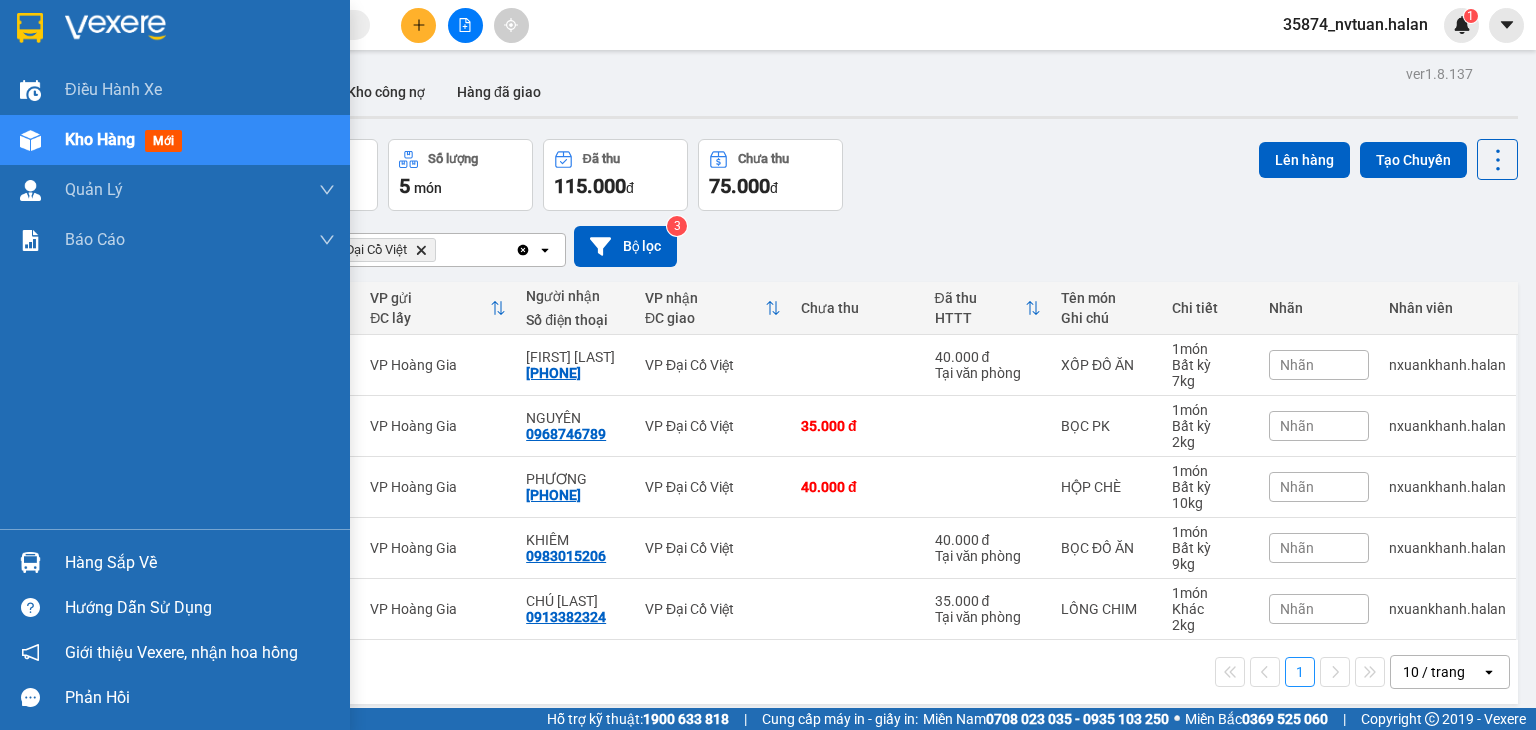 click on "Hàng sắp về" at bounding box center (200, 563) 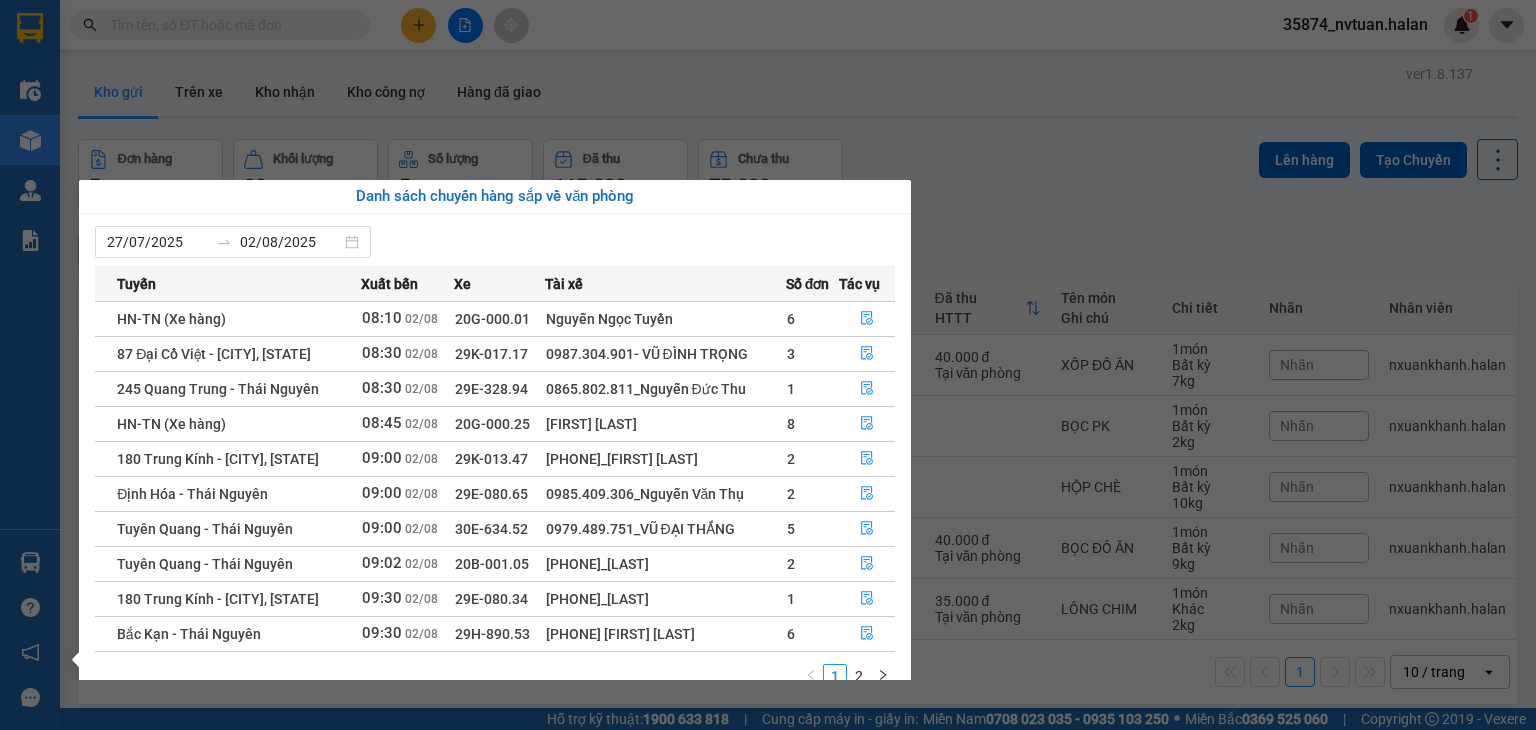 drag, startPoint x: 1043, startPoint y: 167, endPoint x: 813, endPoint y: 99, distance: 239.84161 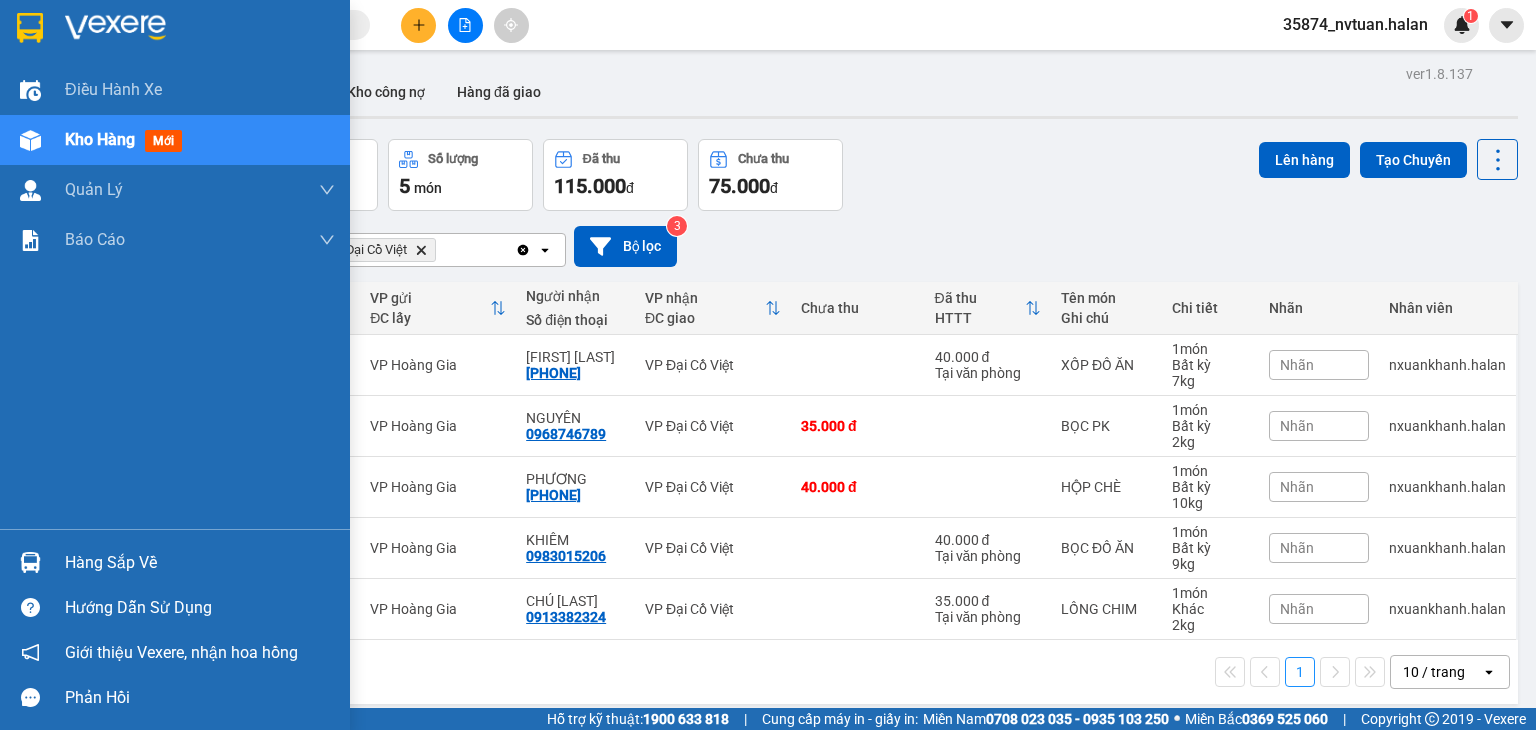 click on "Hàng sắp về" at bounding box center [200, 563] 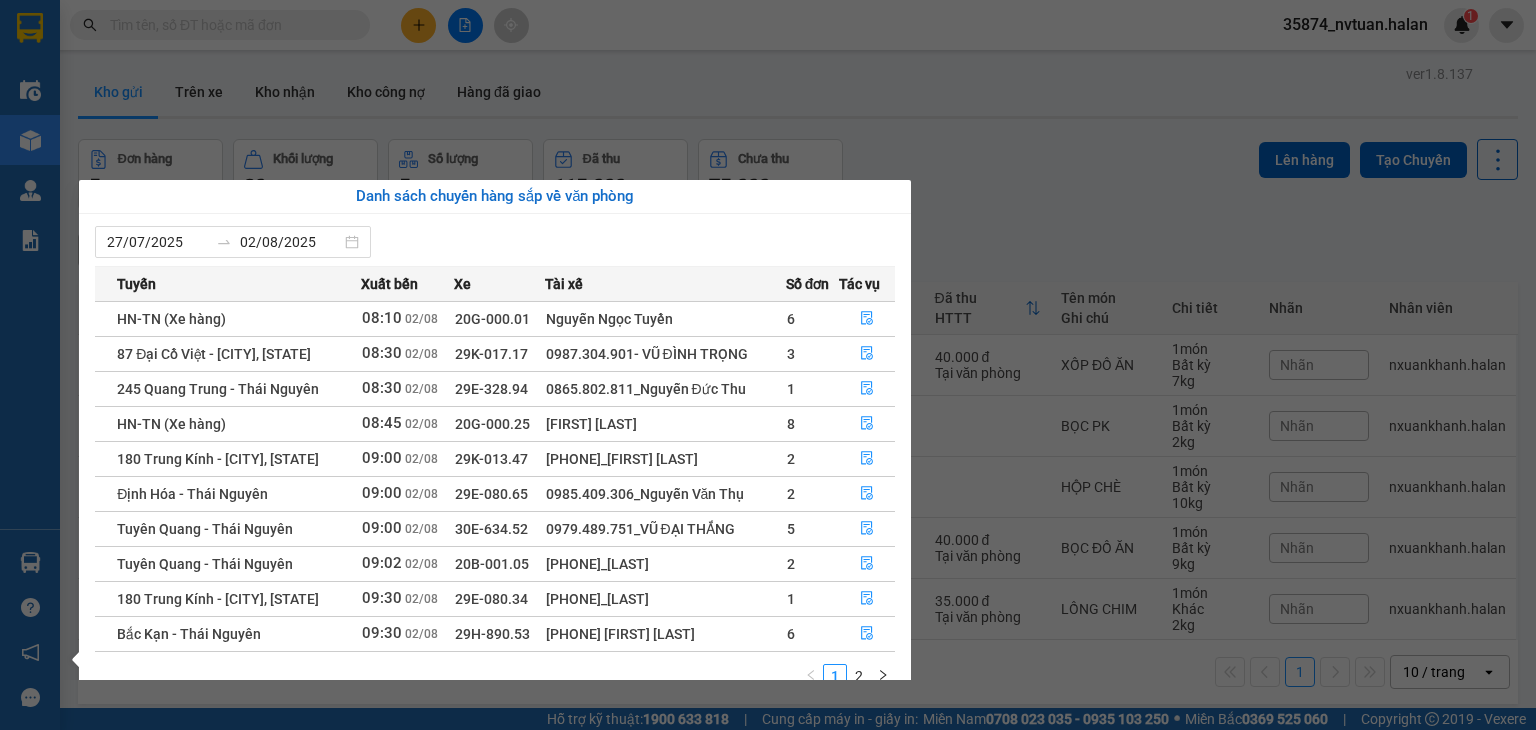 click on "Kết quả tìm kiếm ( 0 )  Bộ lọc  No Data 35874_nvtuan.halan 1     Điều hành xe     Kho hàng mới     Quản Lý Quản lý chuyến Quản lý kiểm kho     Báo cáo 12. Thống kê đơn đối tác 2. Doanh thu thực tế theo từng văn phòng 4. Thống kê đơn hàng theo văn phòng Hàng sắp về Hướng dẫn sử dụng Giới thiệu Vexere, nhận hoa hồng Phản hồi Phần mềm hỗ trợ bạn tốt chứ? ver  1.8.137 Kho gửi Trên xe Kho nhận Kho công nợ Hàng đã giao Đơn hàng 5 đơn Khối lượng 30 kg Số lượng 5 món Đã thu 115.000  đ Chưa thu 75.000  đ Lên hàng Tạo Chuyến [DATE] – [DATE] Press the down arrow key to interact with the calendar and select a date. Press the escape button to close the calendar. Selected date range is from [DATE] to [DATE]. VP Đại Cồ Việt Delete Clear all open Bộ lọc 3 Mã GD Ngày ĐH Người gửi Số điện thoại VP gửi ĐC lấy Người nhận Số điện thoại" at bounding box center [768, 365] 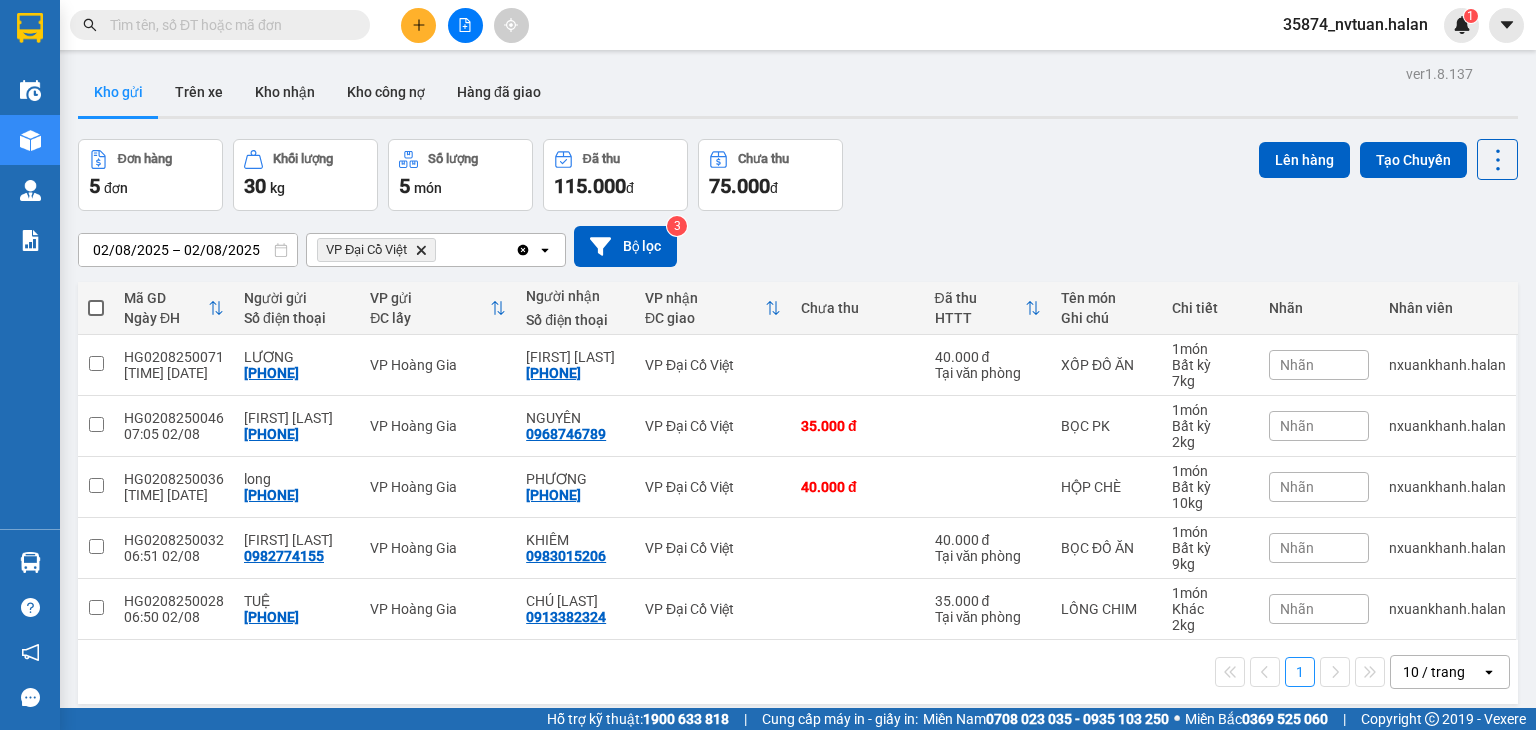 click on "VP Đại Cồ Việt Delete" at bounding box center (376, 250) 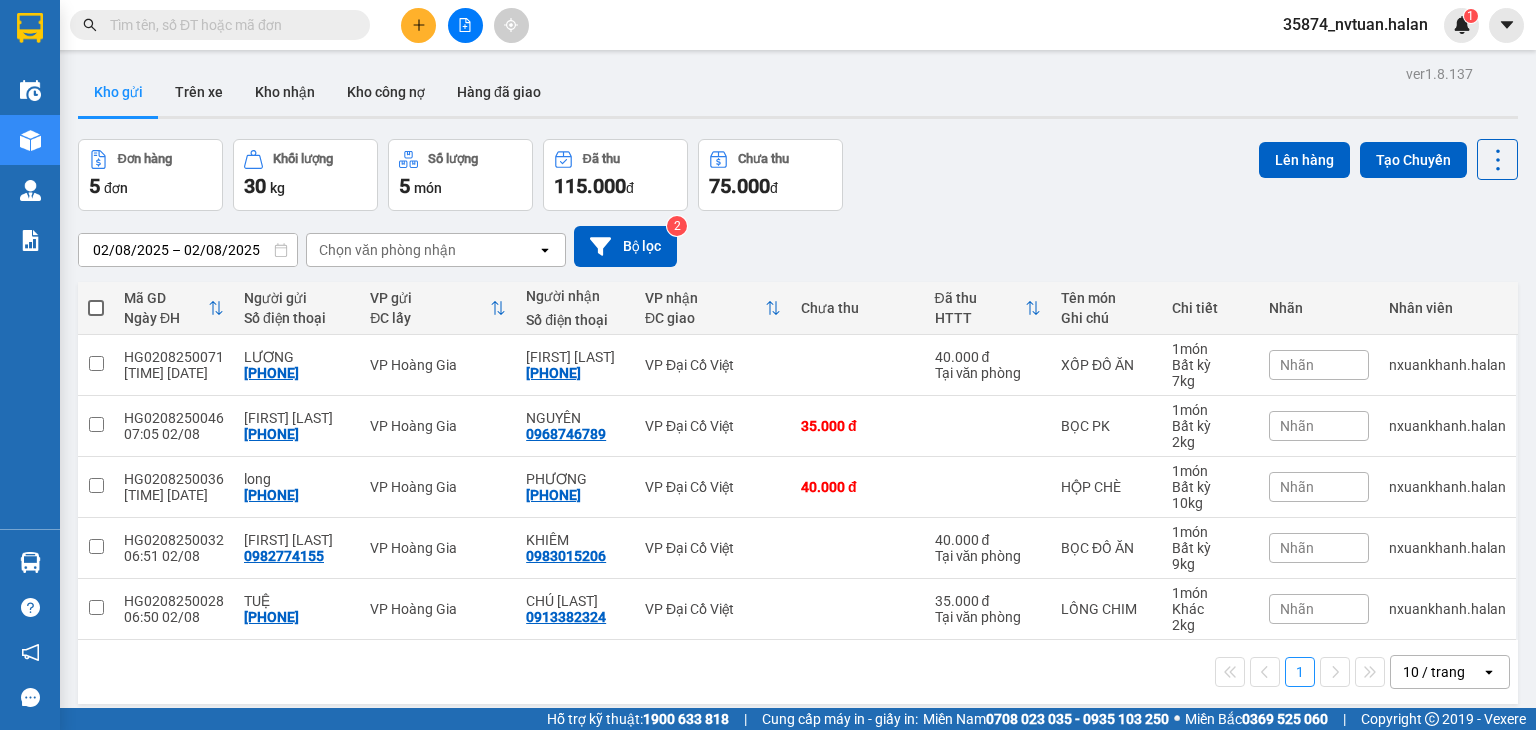click on "Chọn văn phòng nhận" at bounding box center (387, 250) 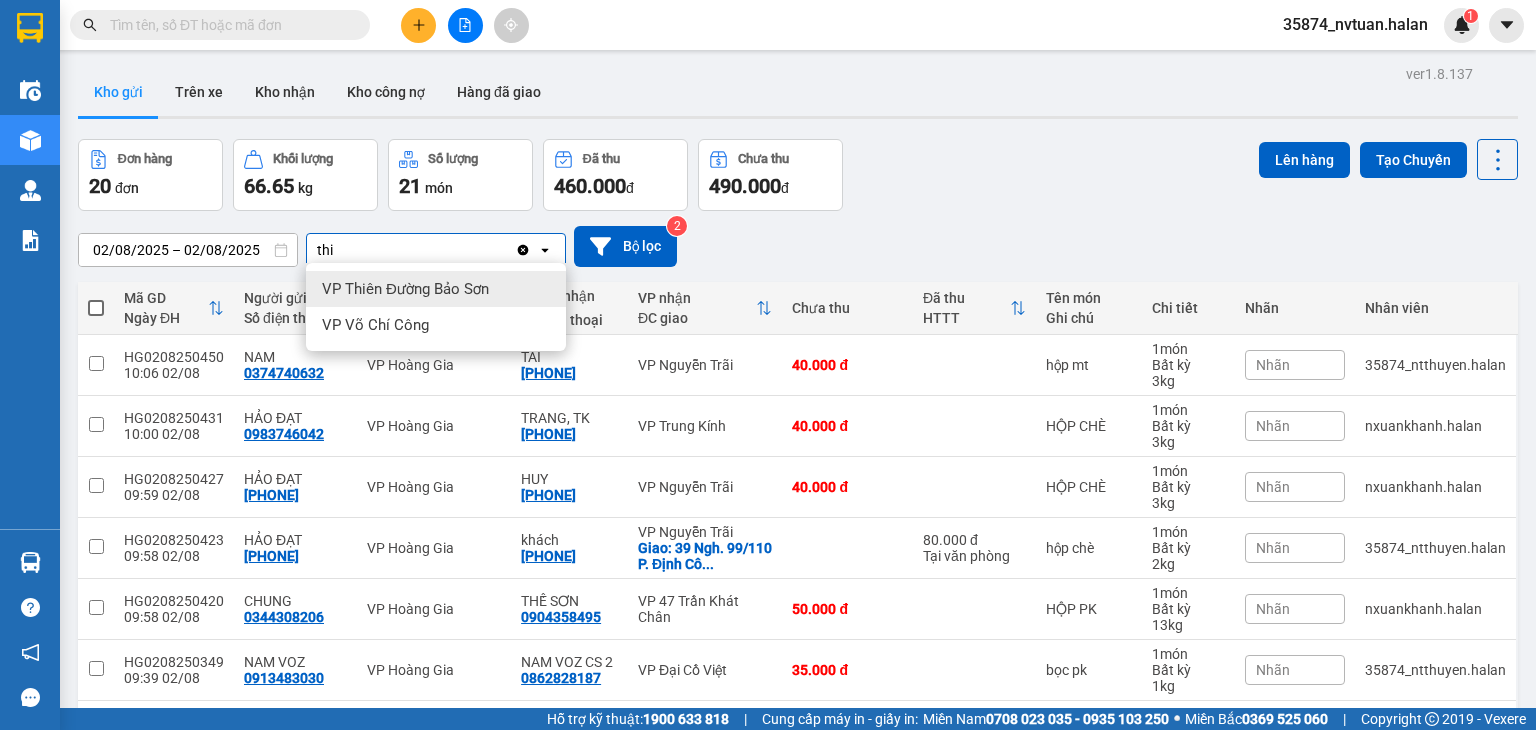type on "thi" 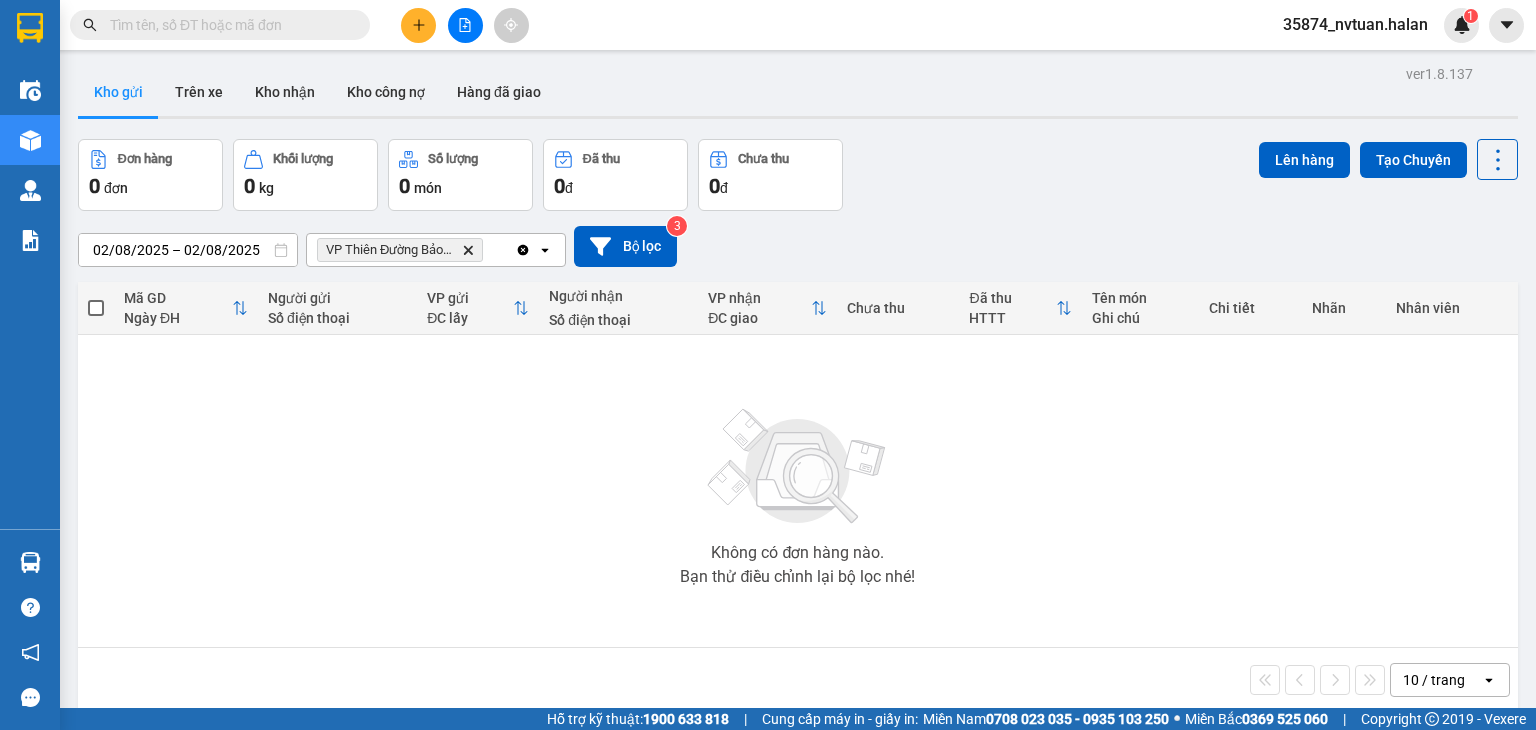 click 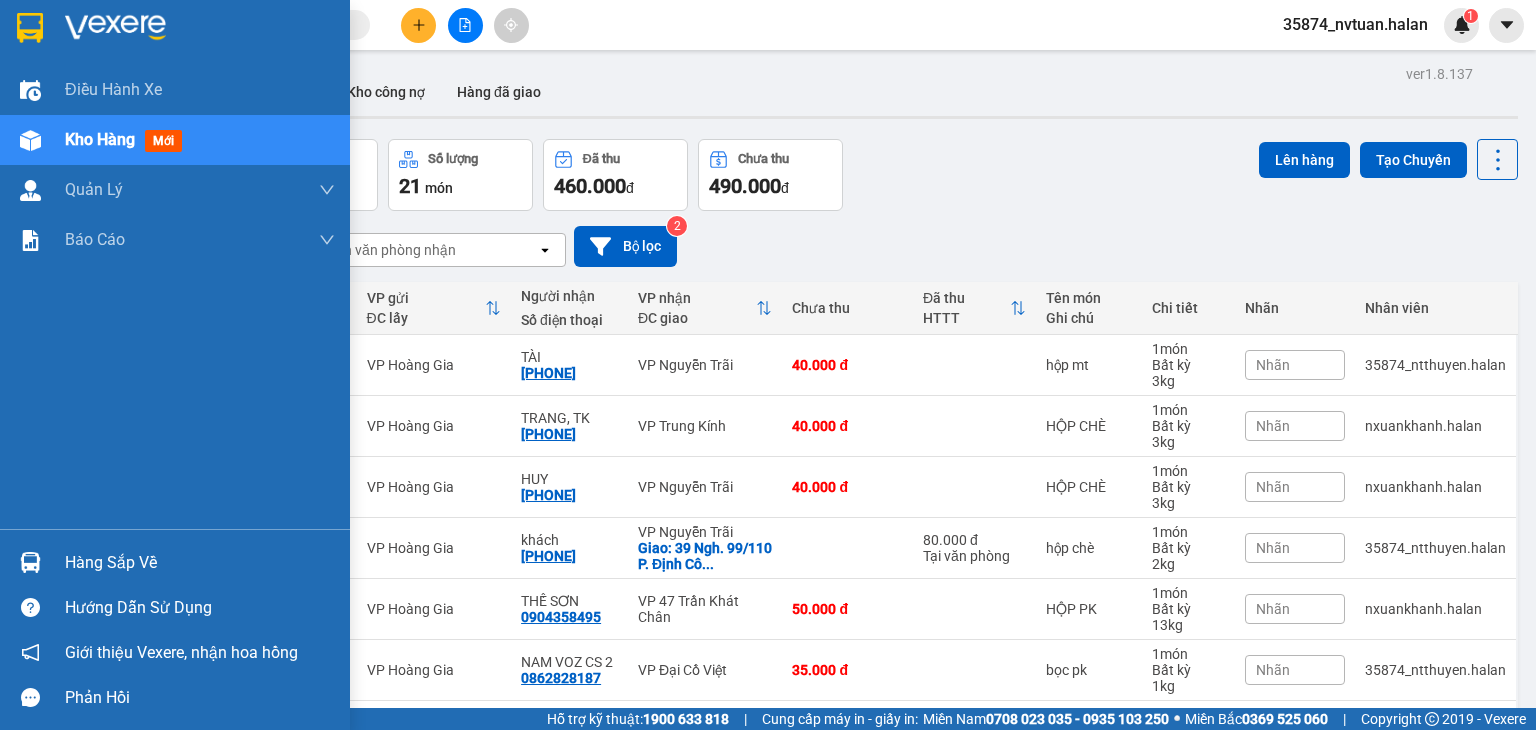 click on "Hàng sắp về" at bounding box center [200, 563] 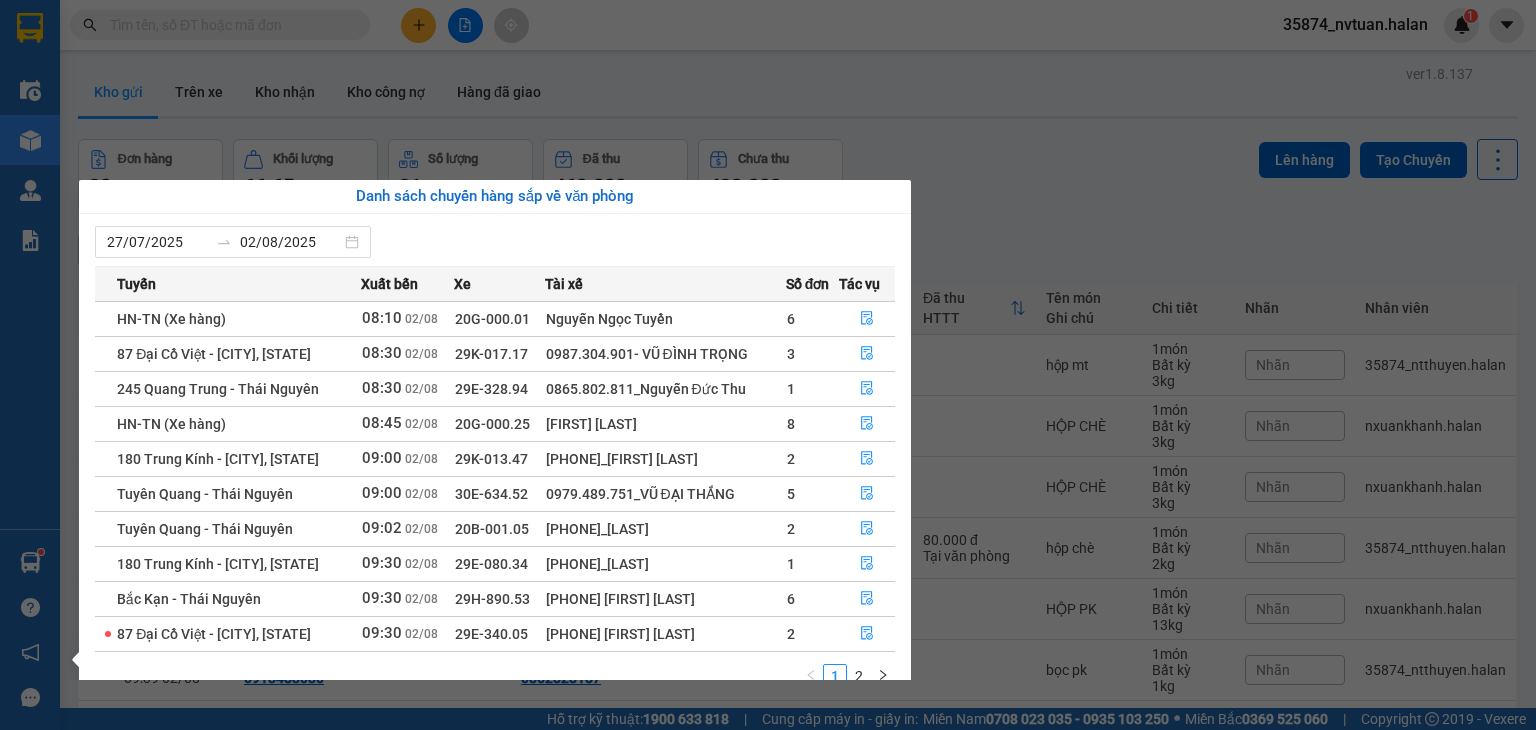 click on "Kết quả tìm kiếm ( 0 )  Bộ lọc  No Data 35874_nvtuan.halan 1     Điều hành xe     Kho hàng mới     Quản Lý Quản lý chuyến Quản lý kiểm kho     Báo cáo 12. Thống kê đơn đối tác 2. Doanh thu thực tế theo từng văn phòng 4. Thống kê đơn hàng theo văn phòng Hàng sắp về Hướng dẫn sử dụng Giới thiệu Vexere, nhận hoa hồng Phản hồi Phần mềm hỗ trợ bạn tốt chứ? ver  1.8.137 Kho gửi Trên xe Kho nhận Kho công nợ Hàng đã giao Đơn hàng 20 đơn Khối lượng 66.65 kg Số lượng 21 món Đã thu 460.000  đ Chưa thu 490.000  đ Lên hàng Tạo Chuyến [DATE] – [DATE] Press the down arrow key to interact with the calendar and select a date. Press the escape button to close the calendar. Selected date range is from [DATE] to [DATE]. Chọn văn phòng nhận open Bộ lọc 2 Mã GD Ngày ĐH Người gửi Số điện thoại VP gửi ĐC lấy Người nhận Số điện thoại HTTT 1" at bounding box center (768, 365) 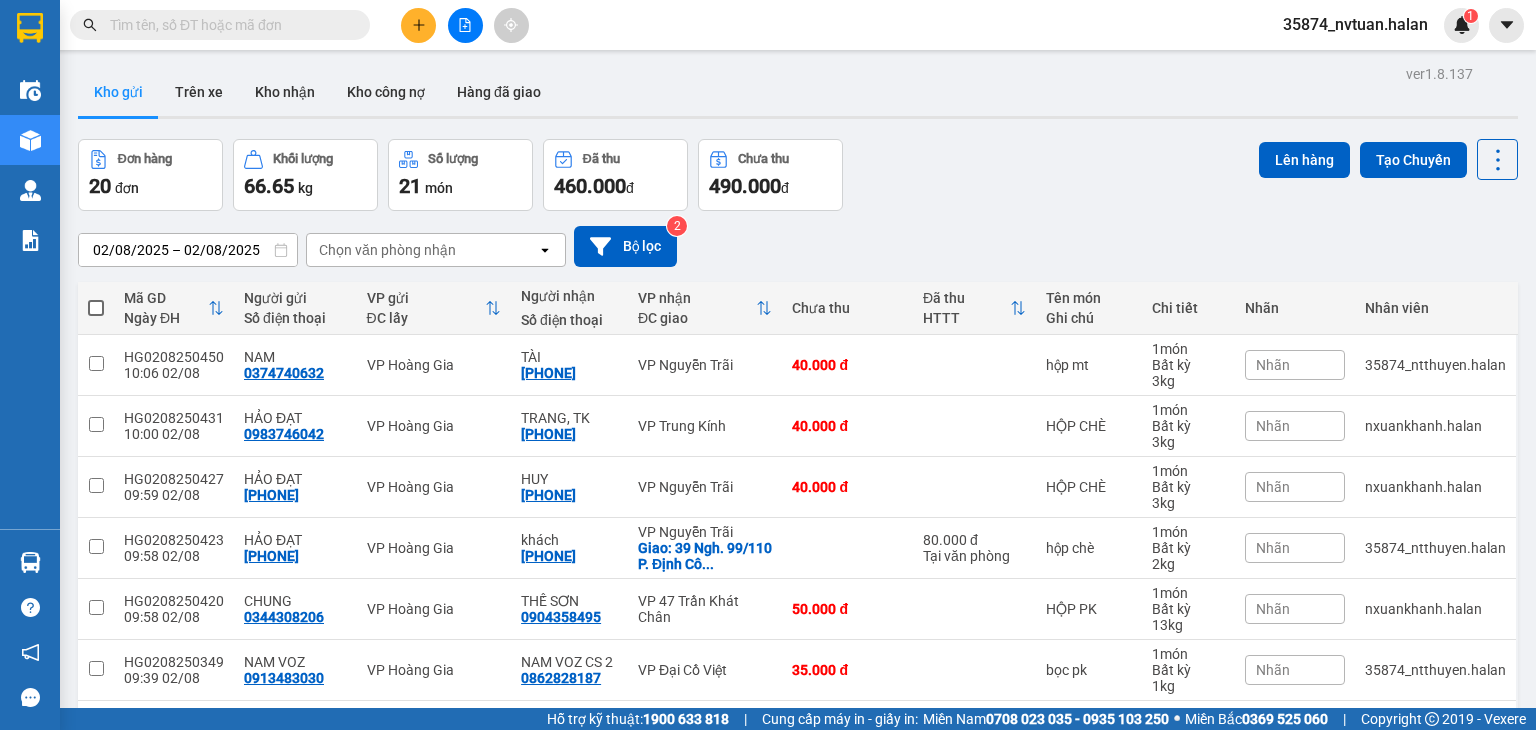 click on "Chọn văn phòng nhận" at bounding box center [387, 250] 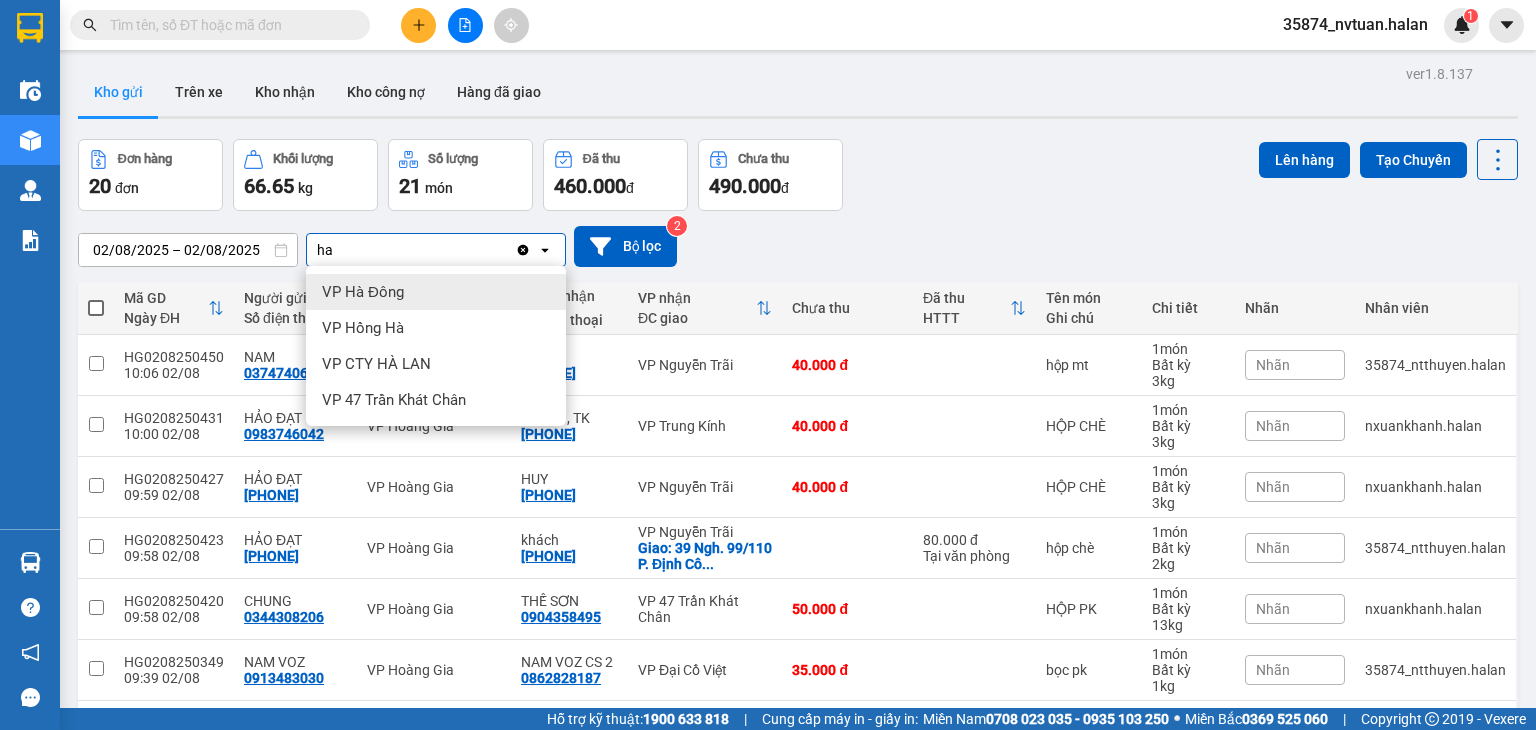 type on "ha" 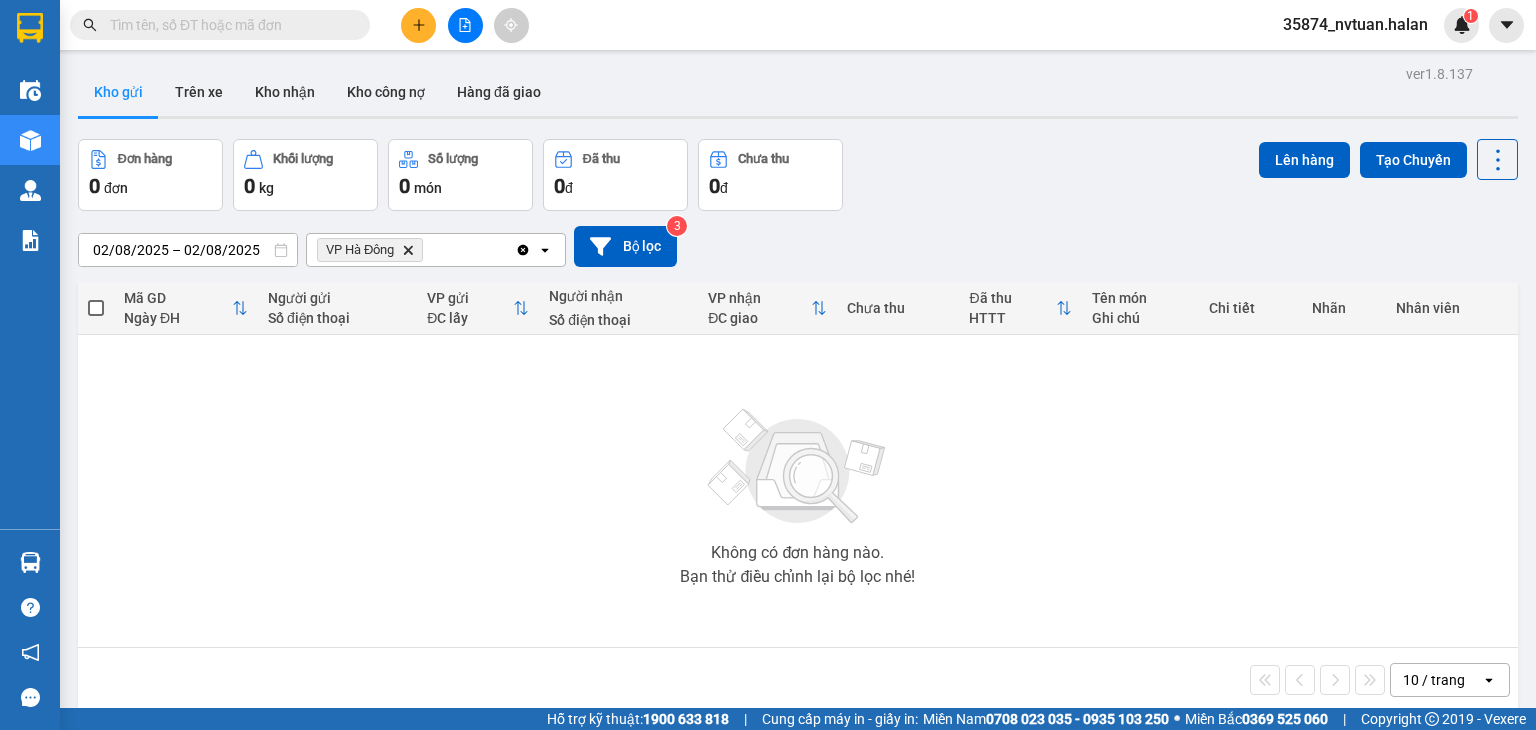 click on "open" 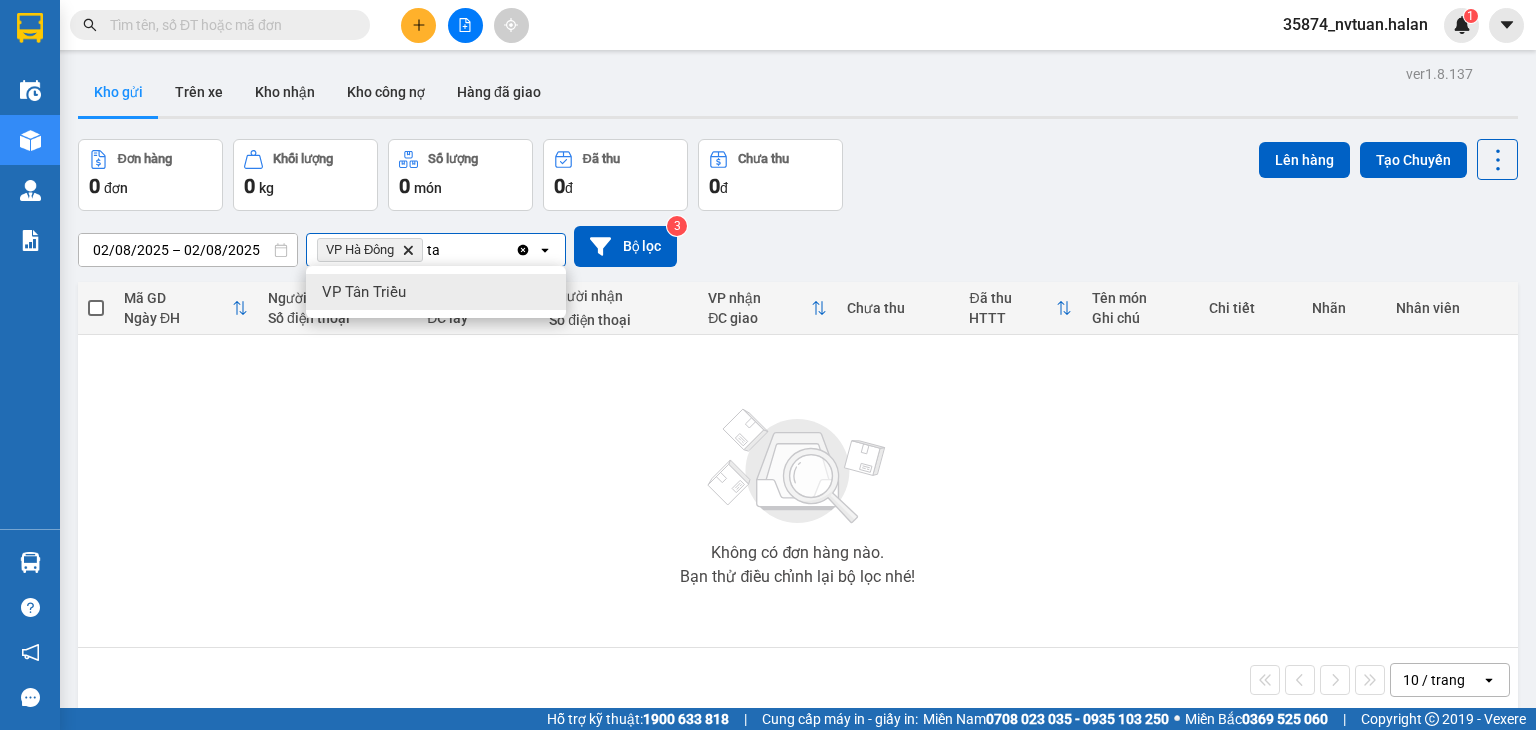 type on "ta" 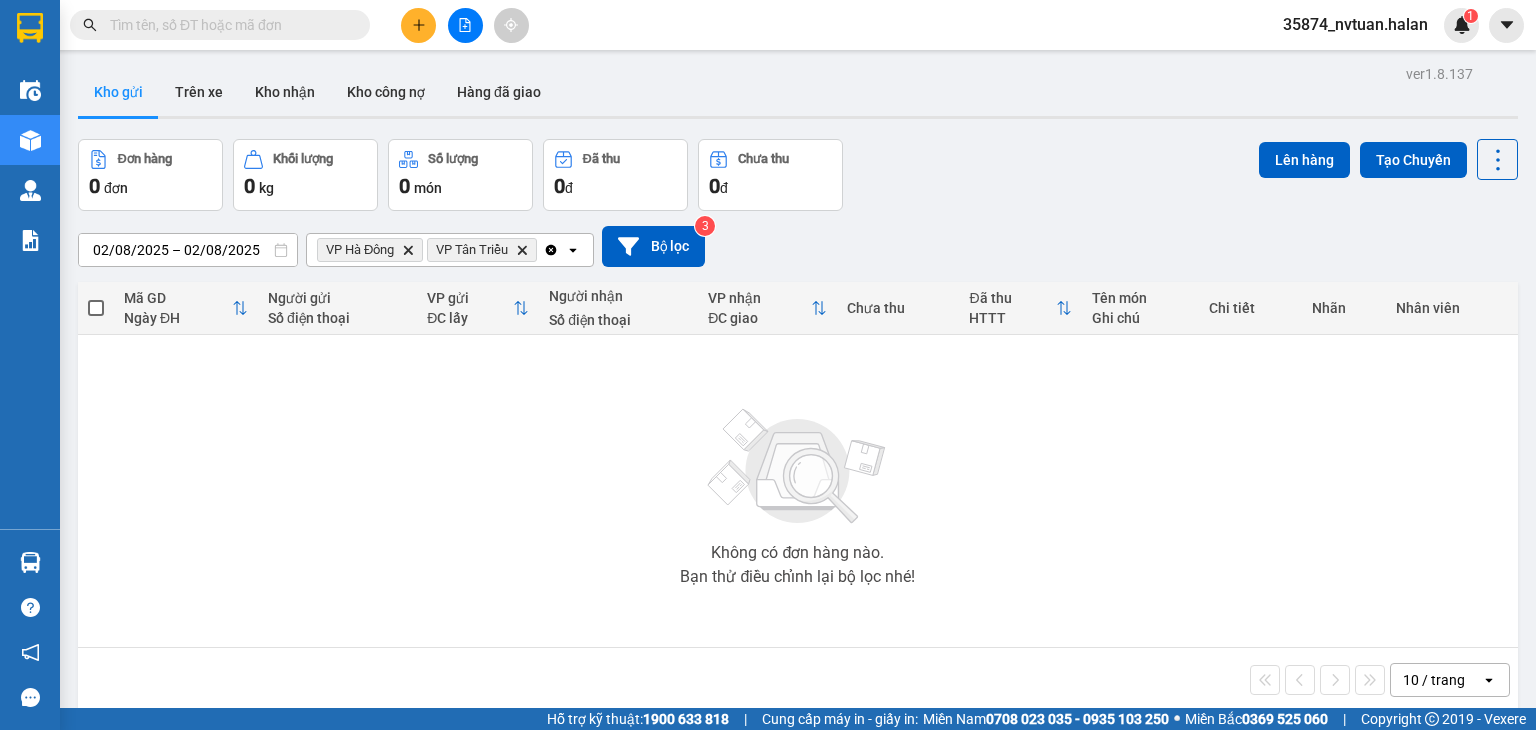 click on "Clear all" 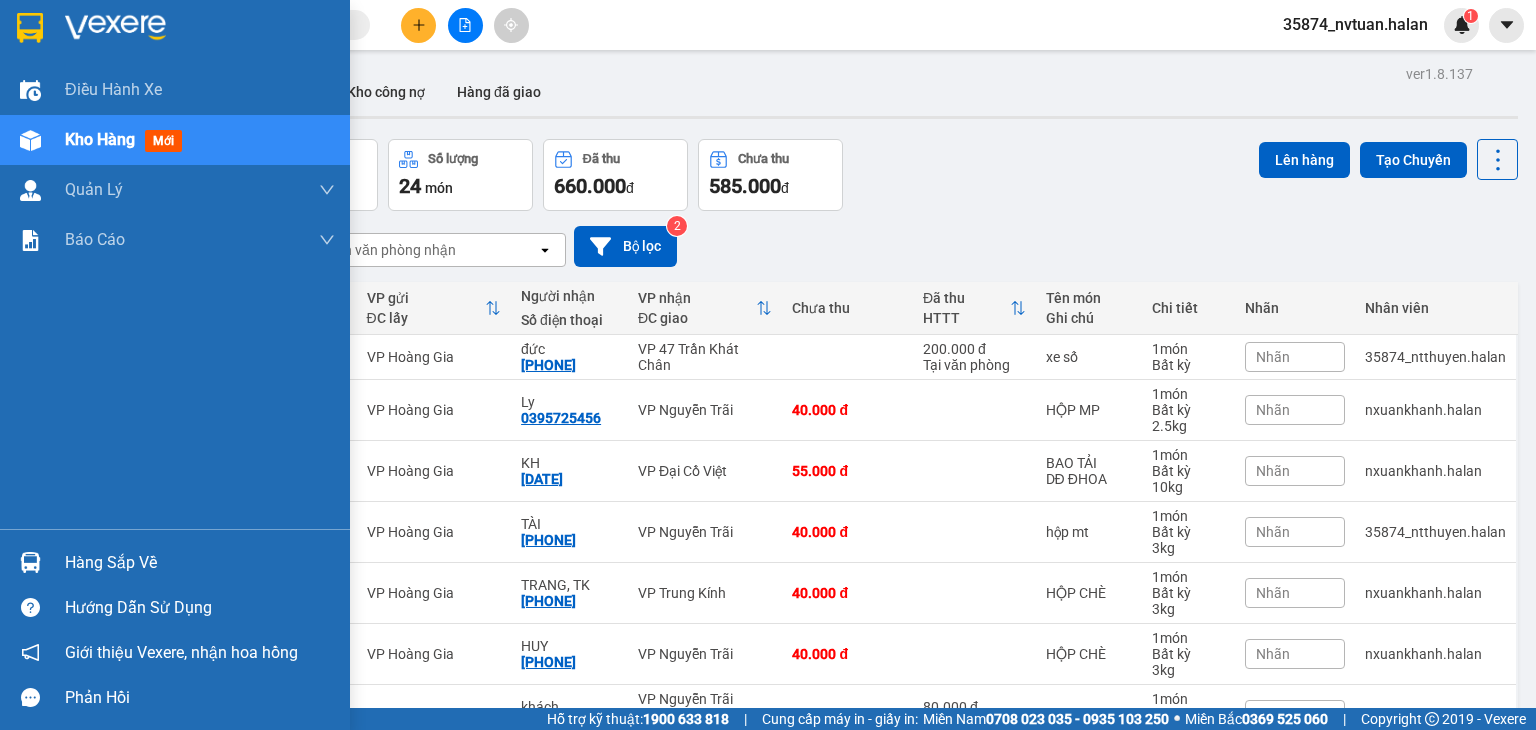 click on "Hàng sắp về" at bounding box center (200, 563) 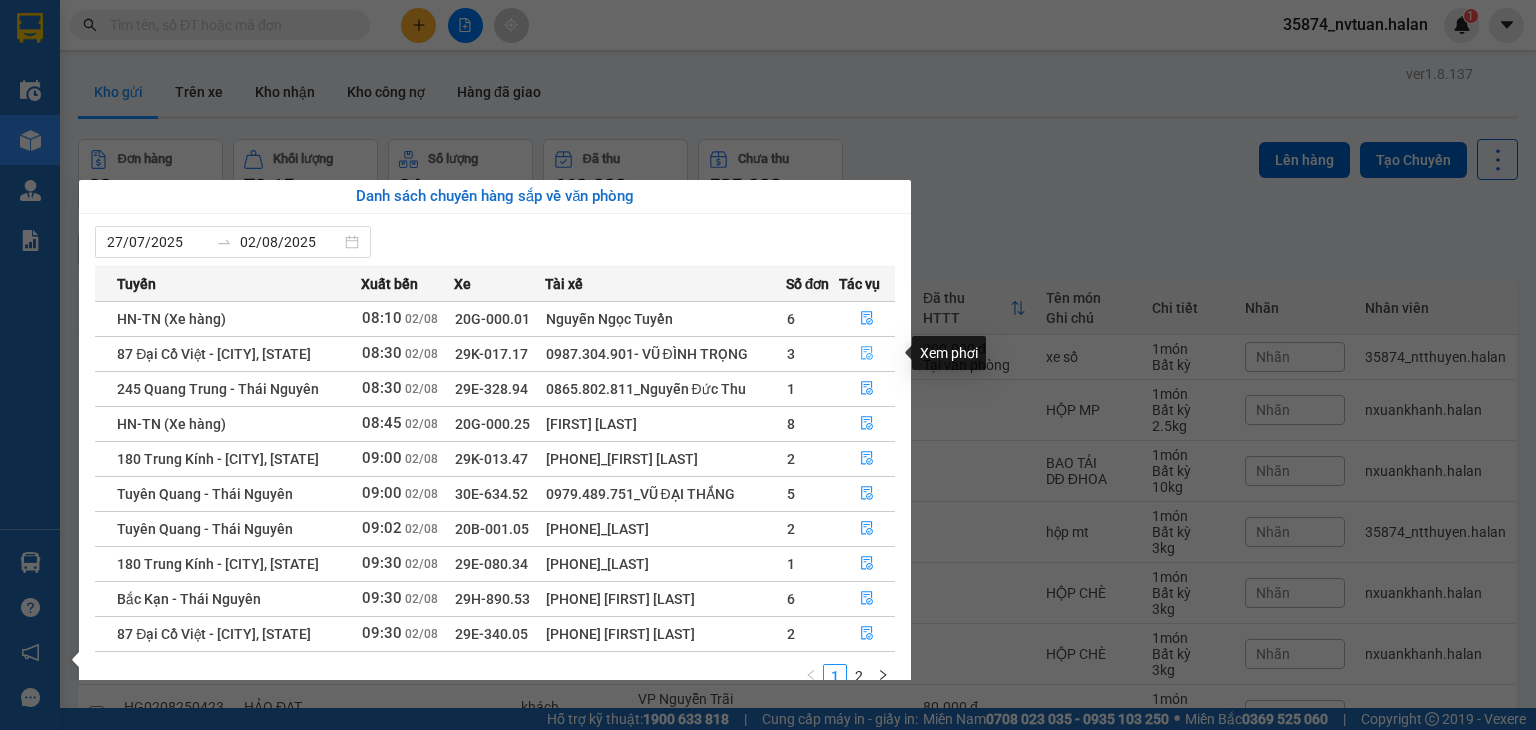 click at bounding box center [867, 354] 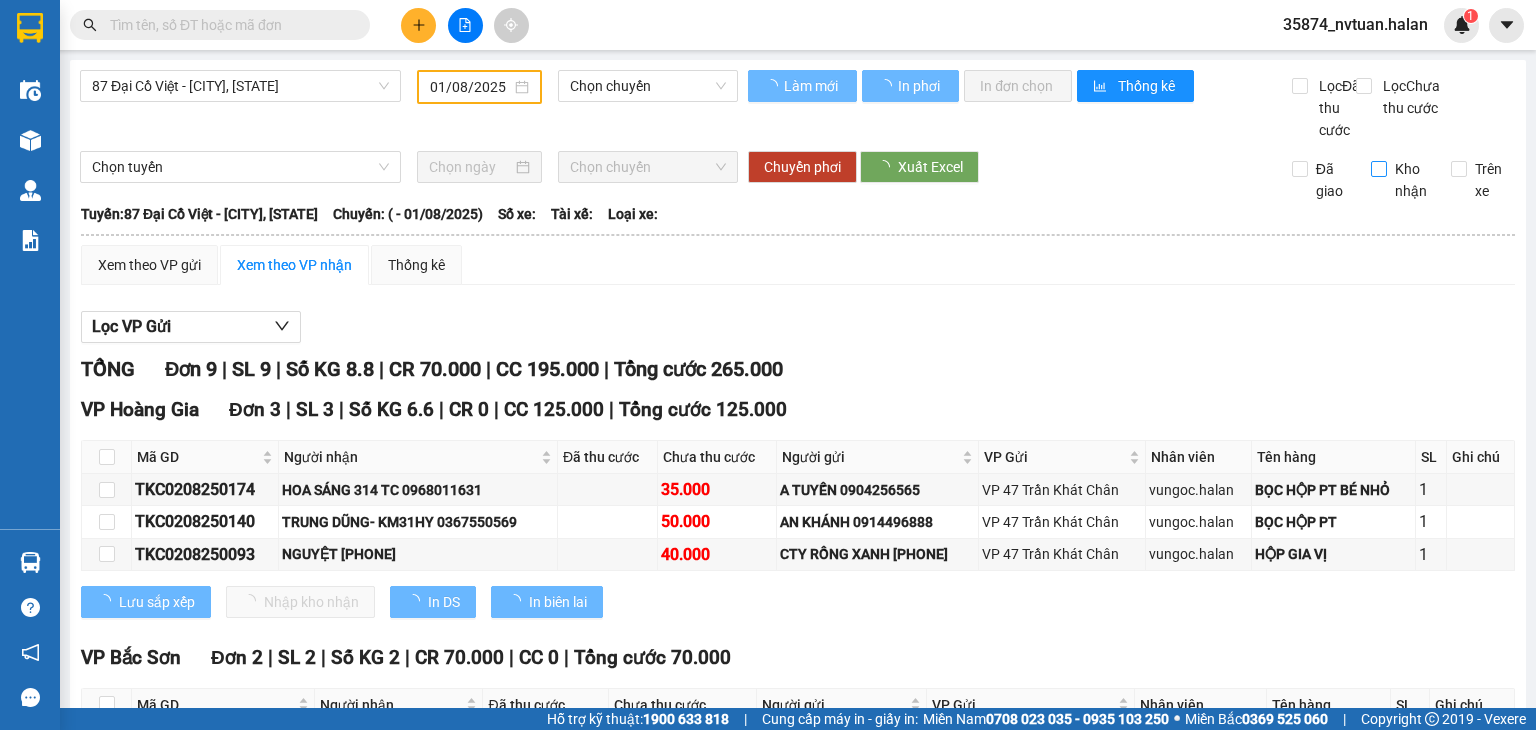 type on "02/08/2025" 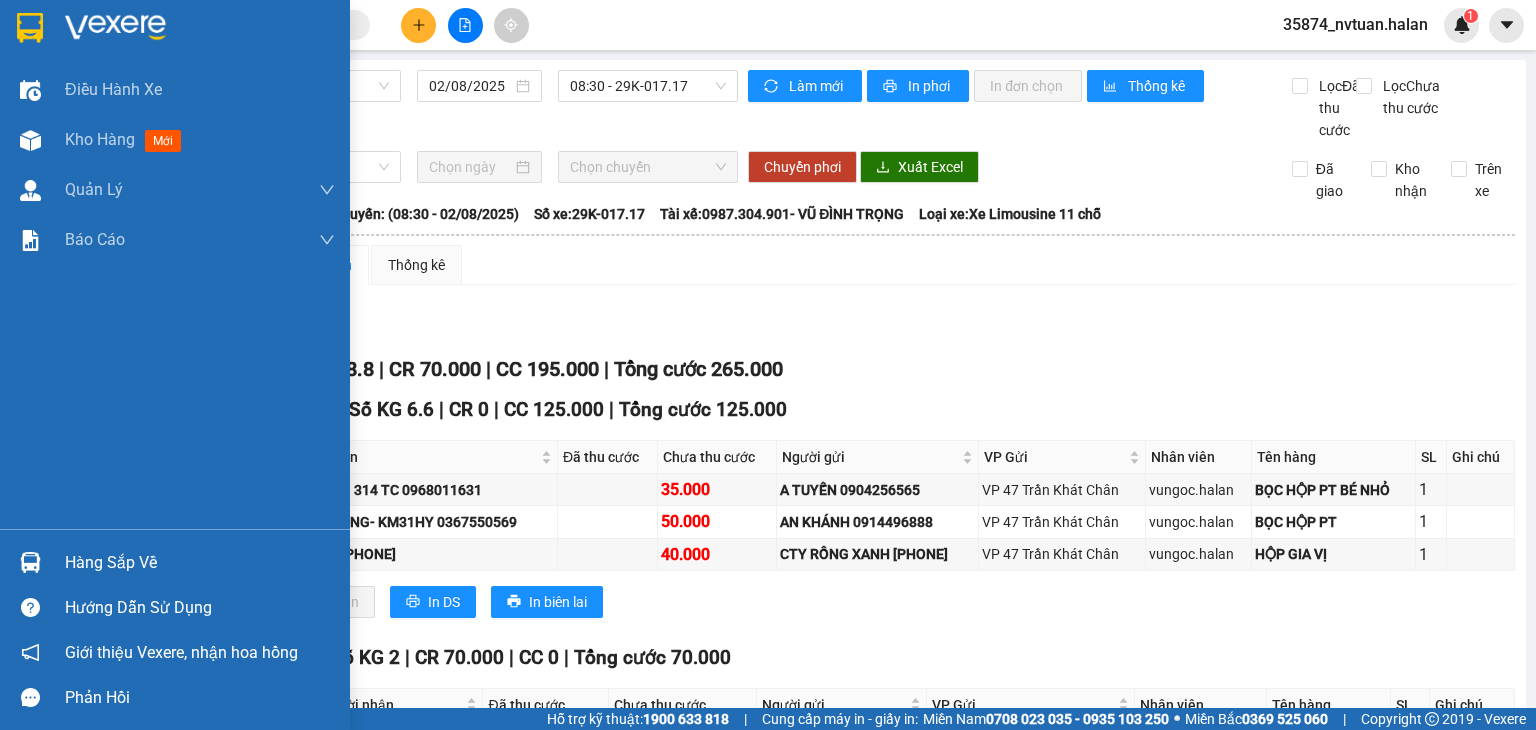 click on "Hàng sắp về" at bounding box center [200, 563] 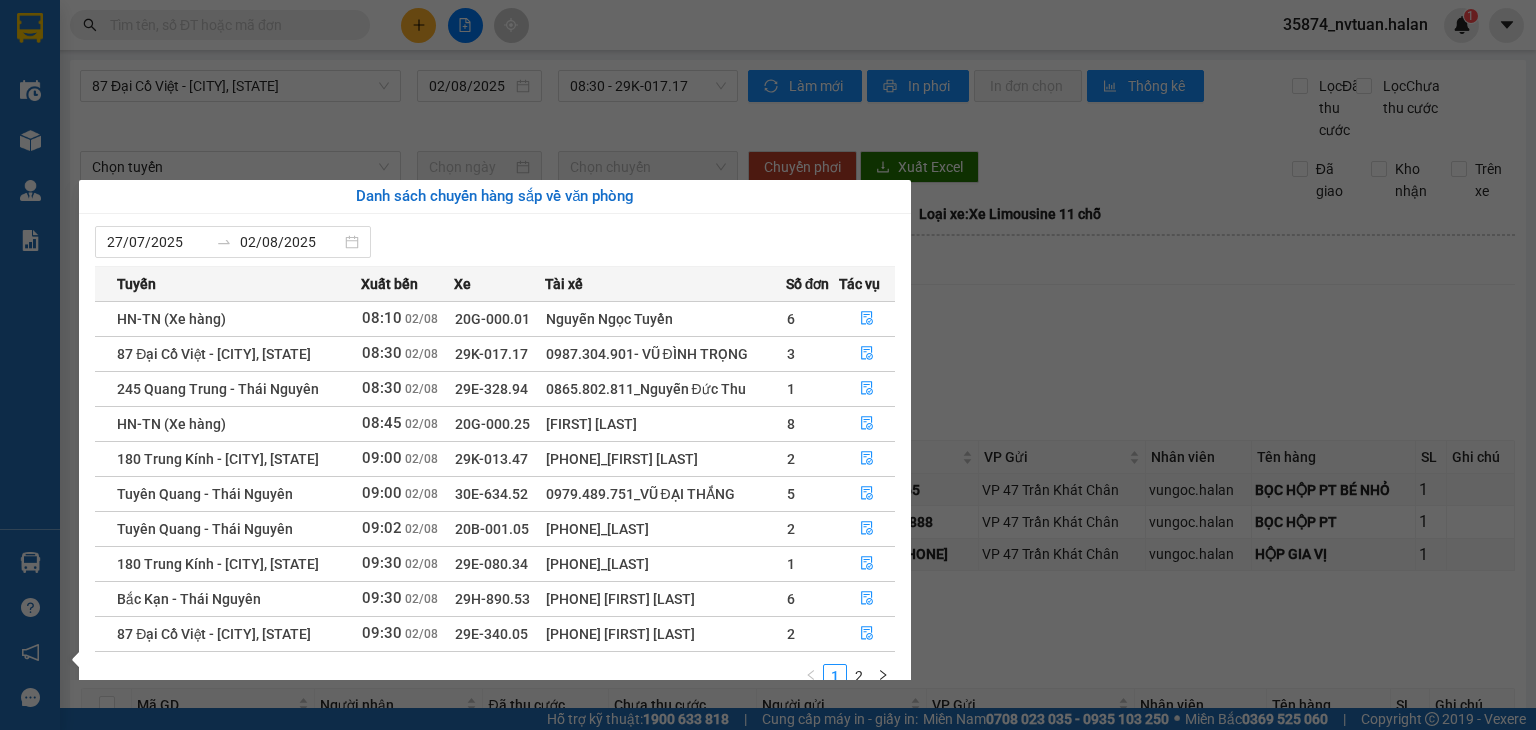 click on "Kết quả tìm kiếm ( 0 )  Bộ lọc  No Data 35874_nvtuan.halan 1     Điều hành xe     Kho hàng mới     Quản Lý Quản lý chuyến Quản lý kiểm kho     Báo cáo 12. Thống kê đơn đối tác 2. Doanh thu thực tế theo từng văn phòng 4. Thống kê đơn hàng theo văn phòng Hàng sắp về Hướng dẫn sử dụng Giới thiệu Vexere, nhận hoa hồng Phản hồi Phần mềm hỗ trợ bạn tốt chứ? 87 Đại Cồ Việt - [CITY], [STATE] [DATE] [TIME]     - 29K-017.17  Làm mới In phơi In đơn chọn Thống kê Lọc  Đã thu cước Lọc  Chưa thu cước Chọn tuyến Chọn chuyến Chuyển phơi Xuất Excel Đã giao Kho nhận Trên xe Hà Lan   [PHONE]   271 - Dương Tự Minh - Phường Tân Long - [CITY] - [STATE] [TIME] - [DATE] Tuyến:  87 Đại Cồ Việt - [CITY], [STATE] Chuyến:   ([TIME] - [DATE]) Tài xế:  0987.304.901- [FIRST] [LAST]   Số xe:  29K-017.17 Loại xe:  Xe Limousine 11 chỗ Tuyến:  Chuyến:     9" at bounding box center [768, 365] 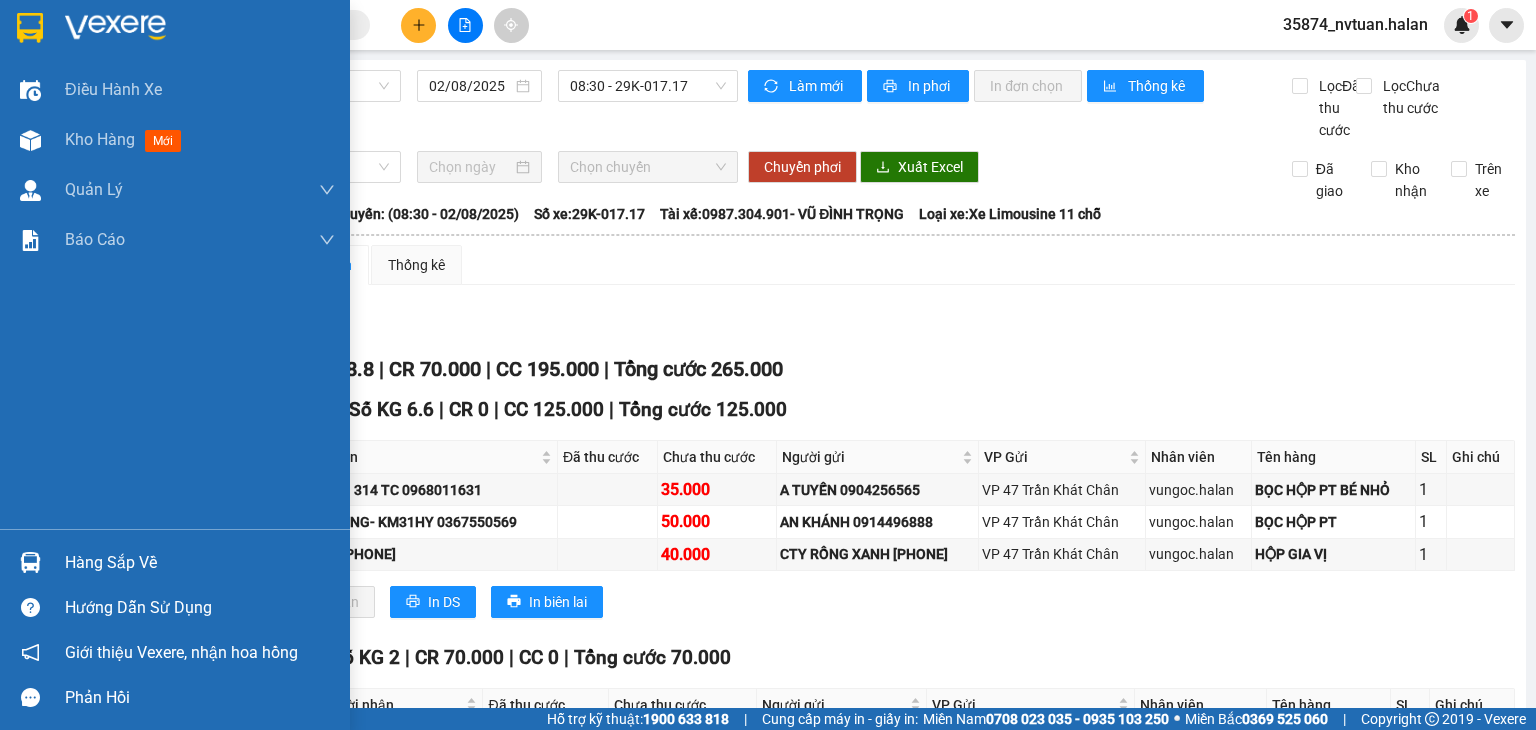 drag, startPoint x: 71, startPoint y: 566, endPoint x: 66, endPoint y: 540, distance: 26.476404 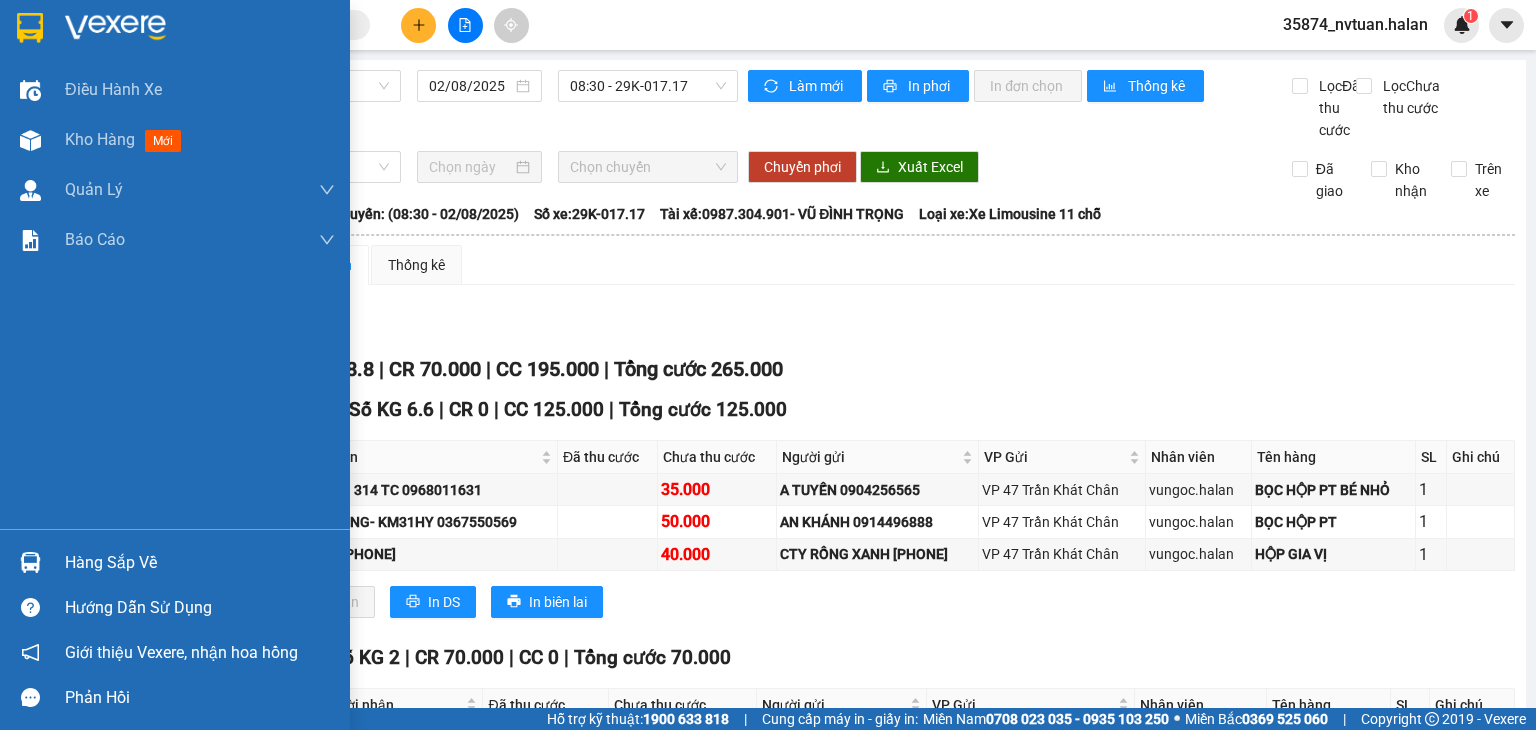 click on "Hàng sắp về" at bounding box center (200, 563) 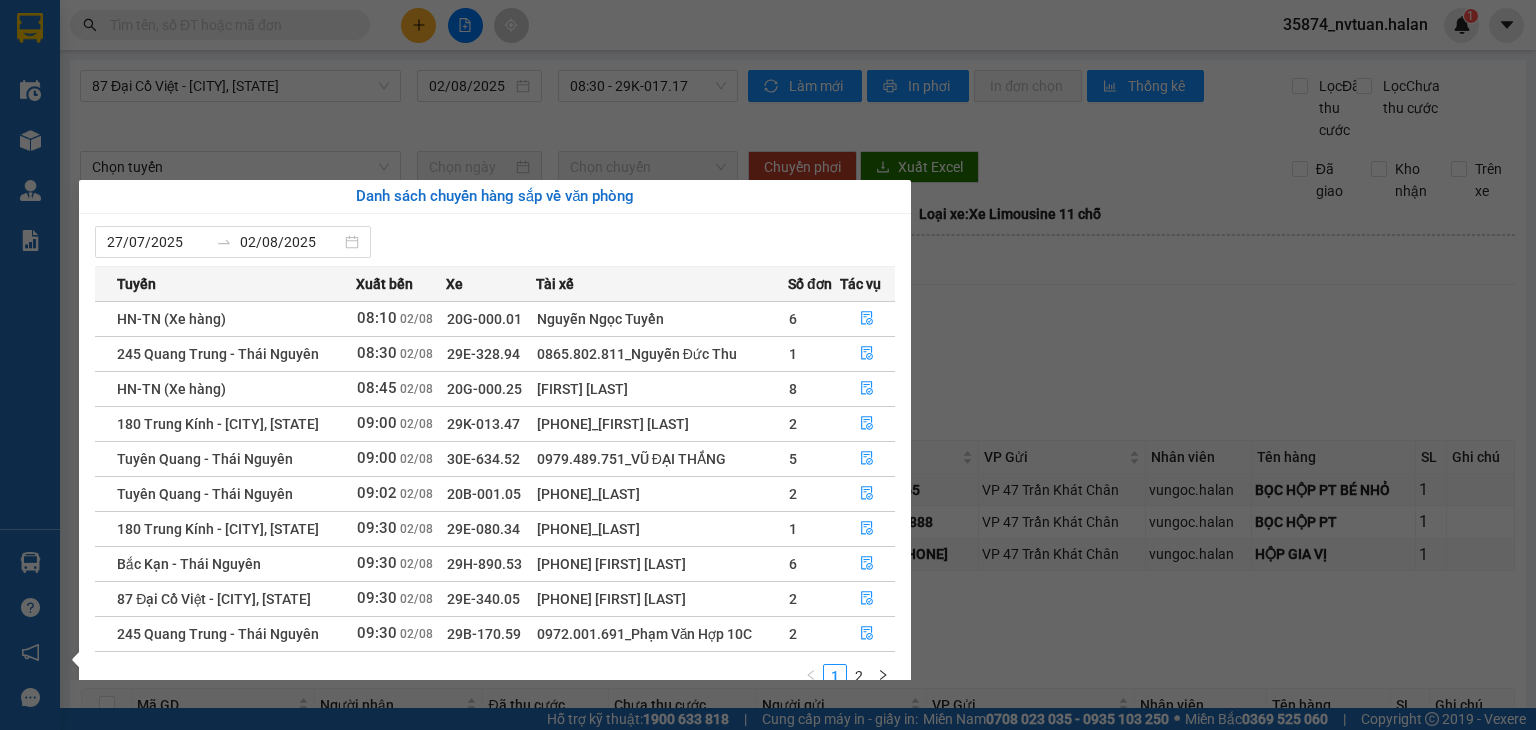 click on "Kết quả tìm kiếm ( 0 )  Bộ lọc  No Data 35874_nvtuan.halan 1     Điều hành xe     Kho hàng mới     Quản Lý Quản lý chuyến Quản lý kiểm kho     Báo cáo 12. Thống kê đơn đối tác 2. Doanh thu thực tế theo từng văn phòng 4. Thống kê đơn hàng theo văn phòng Hàng sắp về Hướng dẫn sử dụng Giới thiệu Vexere, nhận hoa hồng Phản hồi Phần mềm hỗ trợ bạn tốt chứ? 87 Đại Cồ Việt - [CITY], [STATE] [DATE] [TIME]     - 29K-017.17  Làm mới In phơi In đơn chọn Thống kê Lọc  Đã thu cước Lọc  Chưa thu cước Chọn tuyến Chọn chuyến Chuyển phơi Xuất Excel Đã giao Kho nhận Trên xe Hà Lan   [PHONE]   271 - Dương Tự Minh - Phường Tân Long - [CITY] - [STATE] [TIME] - [DATE] Tuyến:  87 Đại Cồ Việt - [CITY], [STATE] Chuyến:   ([TIME] - [DATE]) Tài xế:  0987.304.901- [FIRST] [LAST]   Số xe:  29K-017.17 Loại xe:  Xe Limousine 11 chỗ Tuyến:  Chuyến:     9" at bounding box center [768, 365] 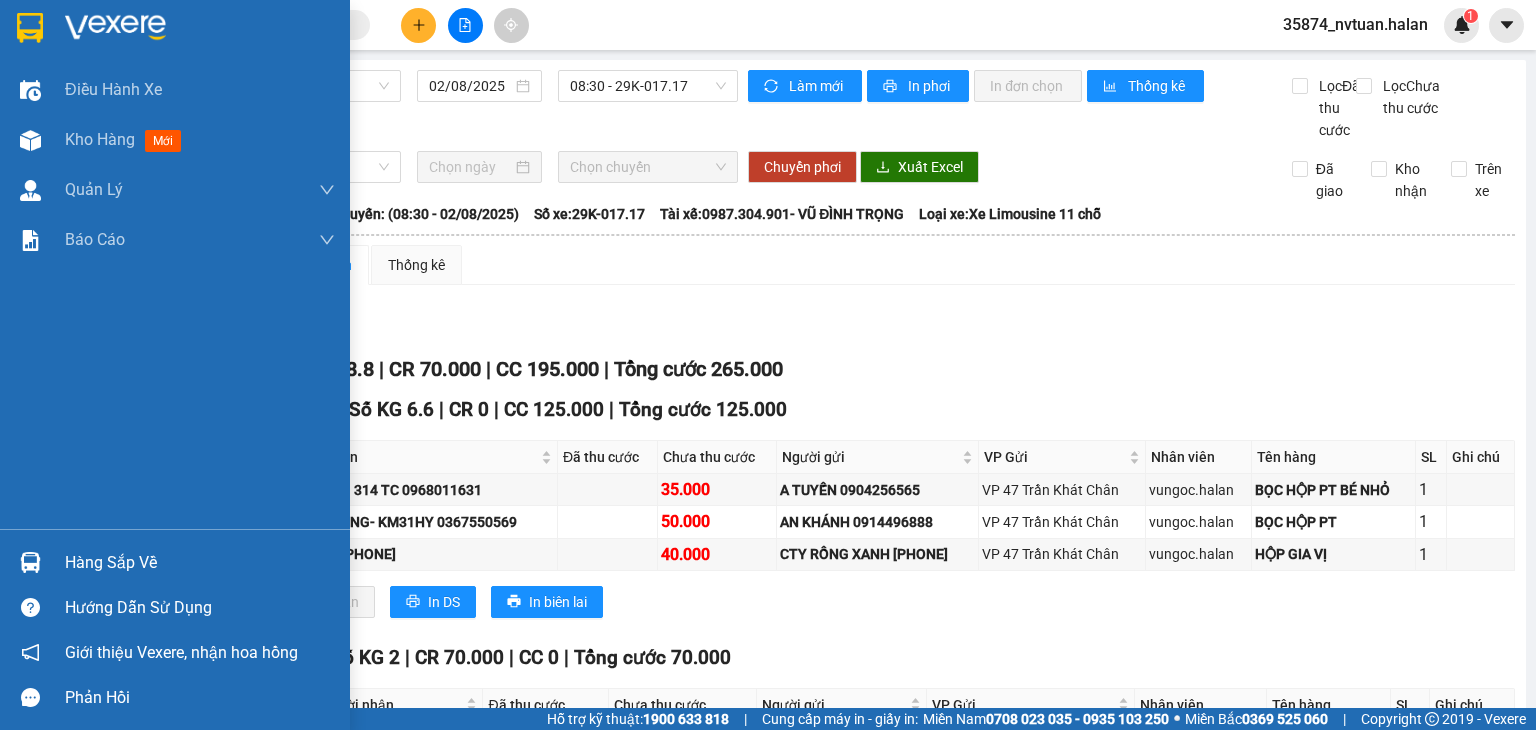 click on "Hàng sắp về" at bounding box center (200, 563) 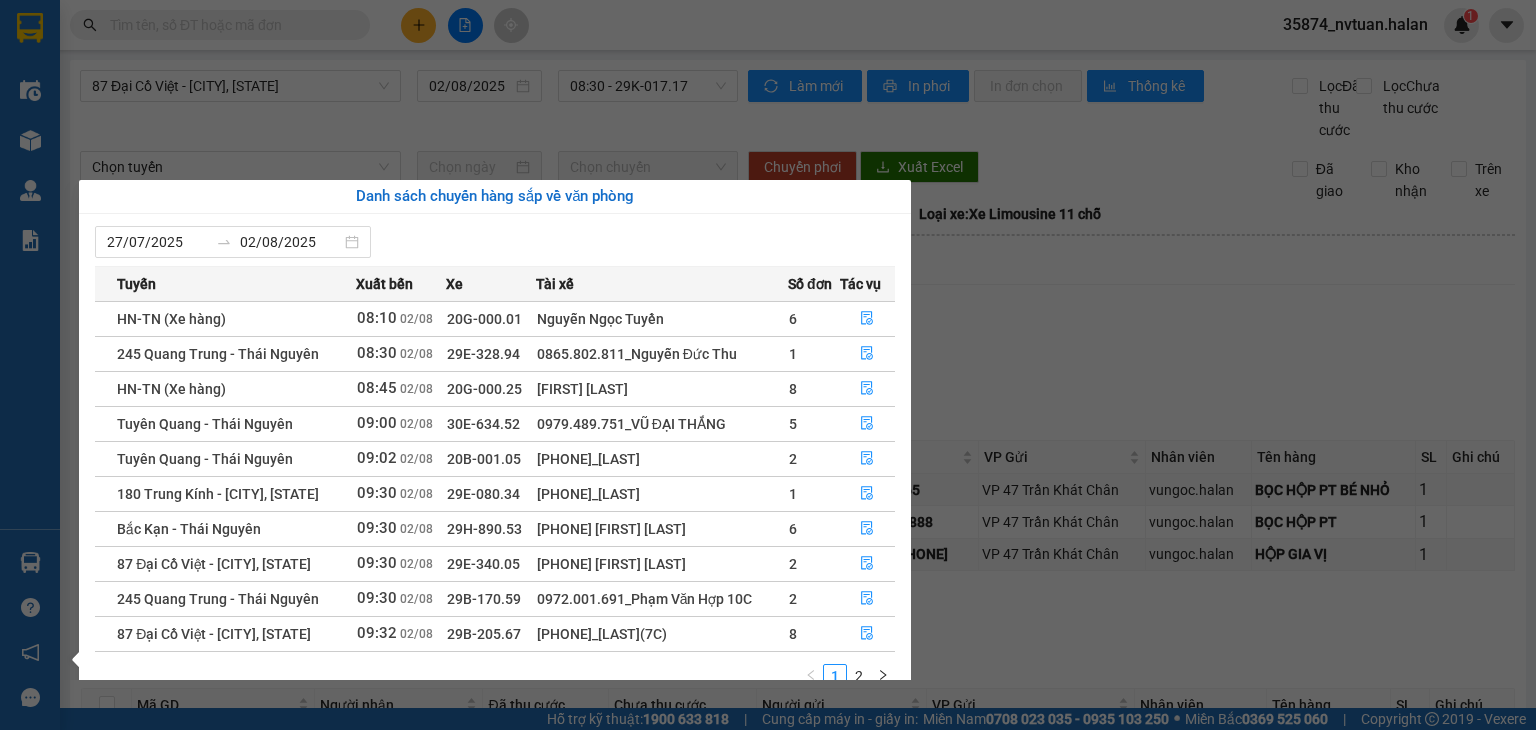 click on "Kết quả tìm kiếm ( 0 )  Bộ lọc  No Data 35874_nvtuan.halan 1     Điều hành xe     Kho hàng mới     Quản Lý Quản lý chuyến Quản lý kiểm kho     Báo cáo 12. Thống kê đơn đối tác 2. Doanh thu thực tế theo từng văn phòng 4. Thống kê đơn hàng theo văn phòng Hàng sắp về Hướng dẫn sử dụng Giới thiệu Vexere, nhận hoa hồng Phản hồi Phần mềm hỗ trợ bạn tốt chứ? 87 Đại Cồ Việt - [CITY], [STATE] [DATE] [TIME]     - 29K-017.17  Làm mới In phơi In đơn chọn Thống kê Lọc  Đã thu cước Lọc  Chưa thu cước Chọn tuyến Chọn chuyến Chuyển phơi Xuất Excel Đã giao Kho nhận Trên xe Hà Lan   [PHONE]   271 - Dương Tự Minh - Phường Tân Long - [CITY] - [STATE] [TIME] - [DATE] Tuyến:  87 Đại Cồ Việt - [CITY], [STATE] Chuyến:   ([TIME] - [DATE]) Tài xế:  0987.304.901- [FIRST] [LAST]   Số xe:  29K-017.17 Loại xe:  Xe Limousine 11 chỗ Tuyến:  Chuyến:     9" at bounding box center [768, 365] 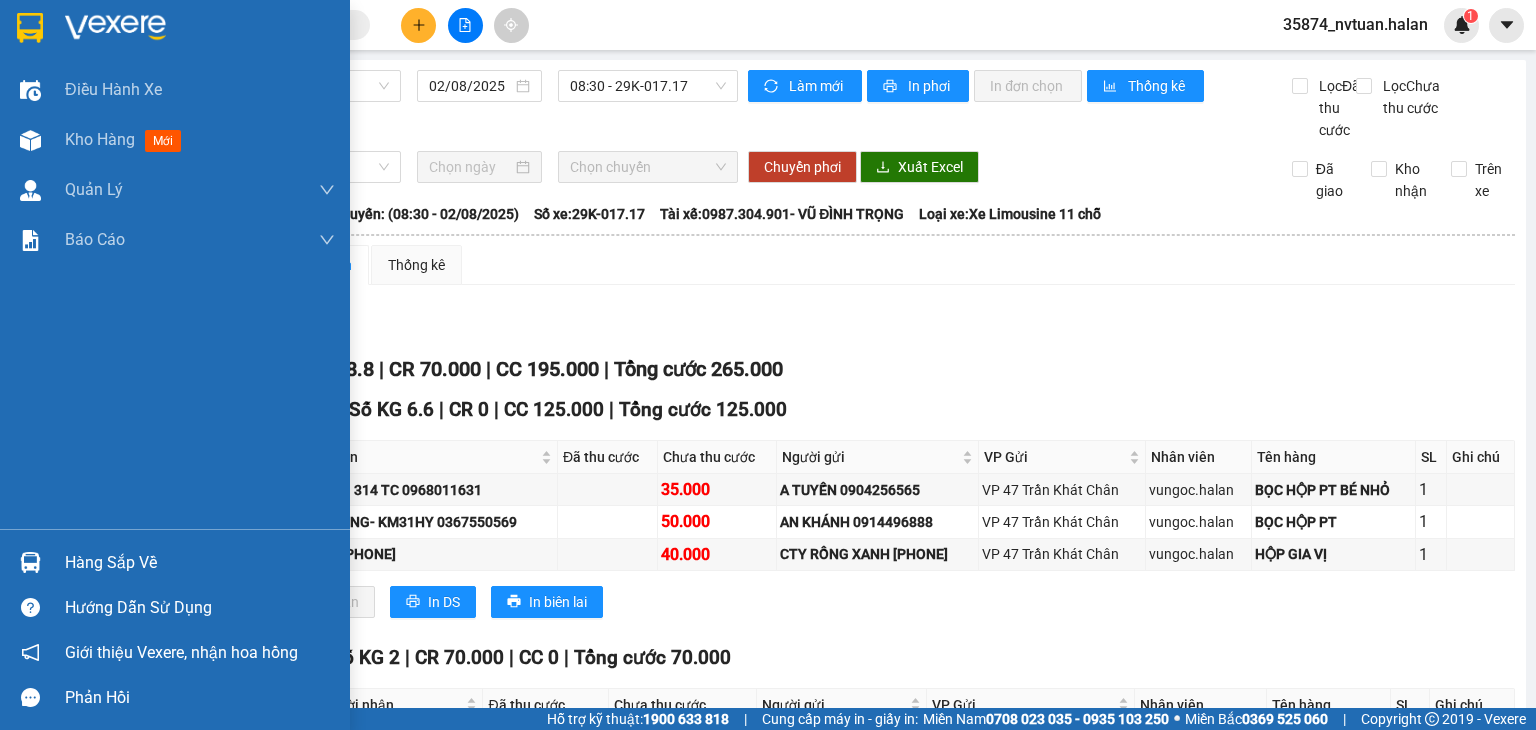 click on "Hàng sắp về" at bounding box center [200, 563] 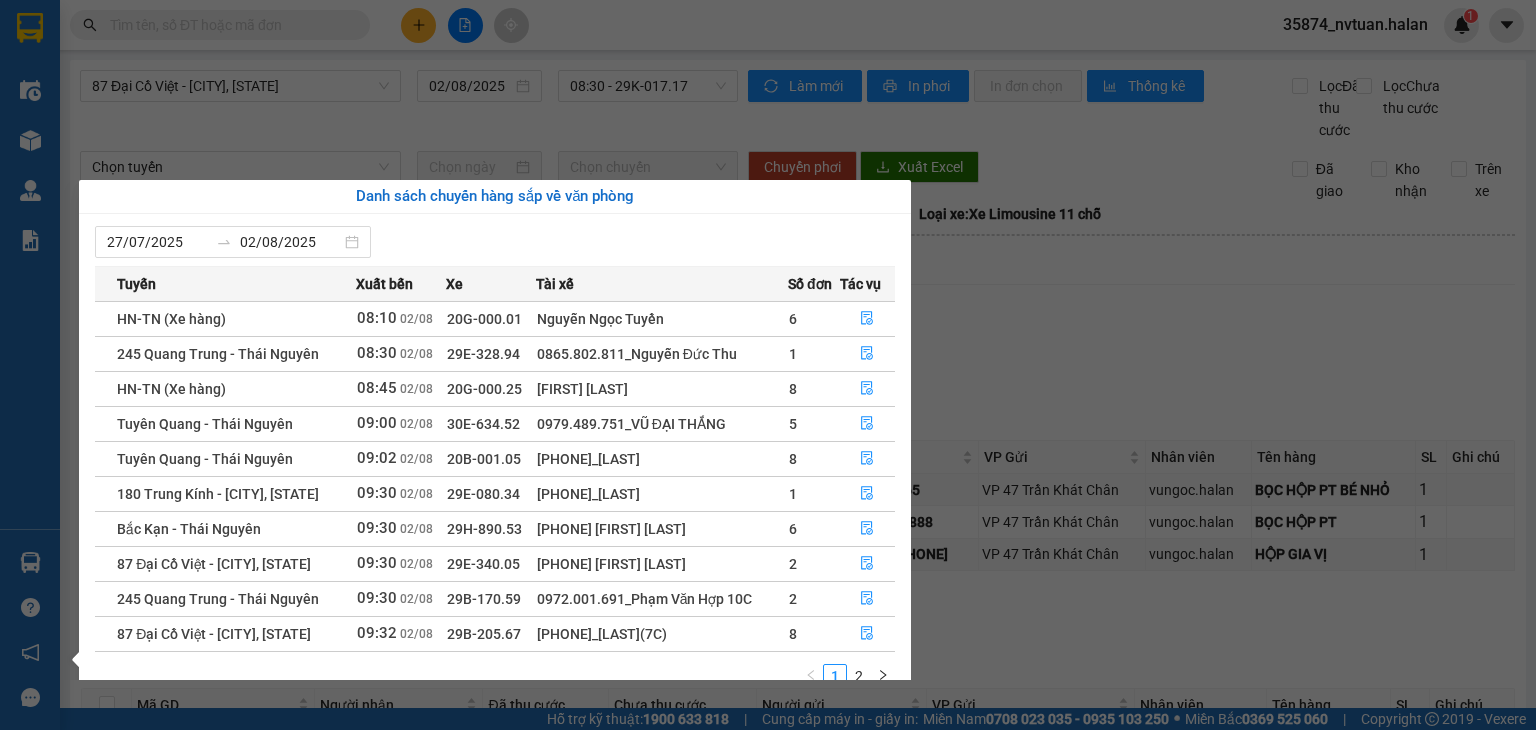 click on "Kết quả tìm kiếm ( 0 )  Bộ lọc  No Data 35874_nvtuan.halan 1     Điều hành xe     Kho hàng mới     Quản Lý Quản lý chuyến Quản lý kiểm kho     Báo cáo 12. Thống kê đơn đối tác 2. Doanh thu thực tế theo từng văn phòng 4. Thống kê đơn hàng theo văn phòng Hàng sắp về Hướng dẫn sử dụng Giới thiệu Vexere, nhận hoa hồng Phản hồi Phần mềm hỗ trợ bạn tốt chứ? 87 Đại Cồ Việt - [CITY], [STATE] [DATE] [TIME]     - 29K-017.17  Làm mới In phơi In đơn chọn Thống kê Lọc  Đã thu cước Lọc  Chưa thu cước Chọn tuyến Chọn chuyến Chuyển phơi Xuất Excel Đã giao Kho nhận Trên xe Hà Lan   [PHONE]   271 - Dương Tự Minh - Phường Tân Long - [CITY] - [STATE] [TIME] - [DATE] Tuyến:  87 Đại Cồ Việt - [CITY], [STATE] Chuyến:   ([TIME] - [DATE]) Tài xế:  0987.304.901- [FIRST] [LAST]   Số xe:  29K-017.17 Loại xe:  Xe Limousine 11 chỗ Tuyến:  Chuyến:     9" at bounding box center (768, 365) 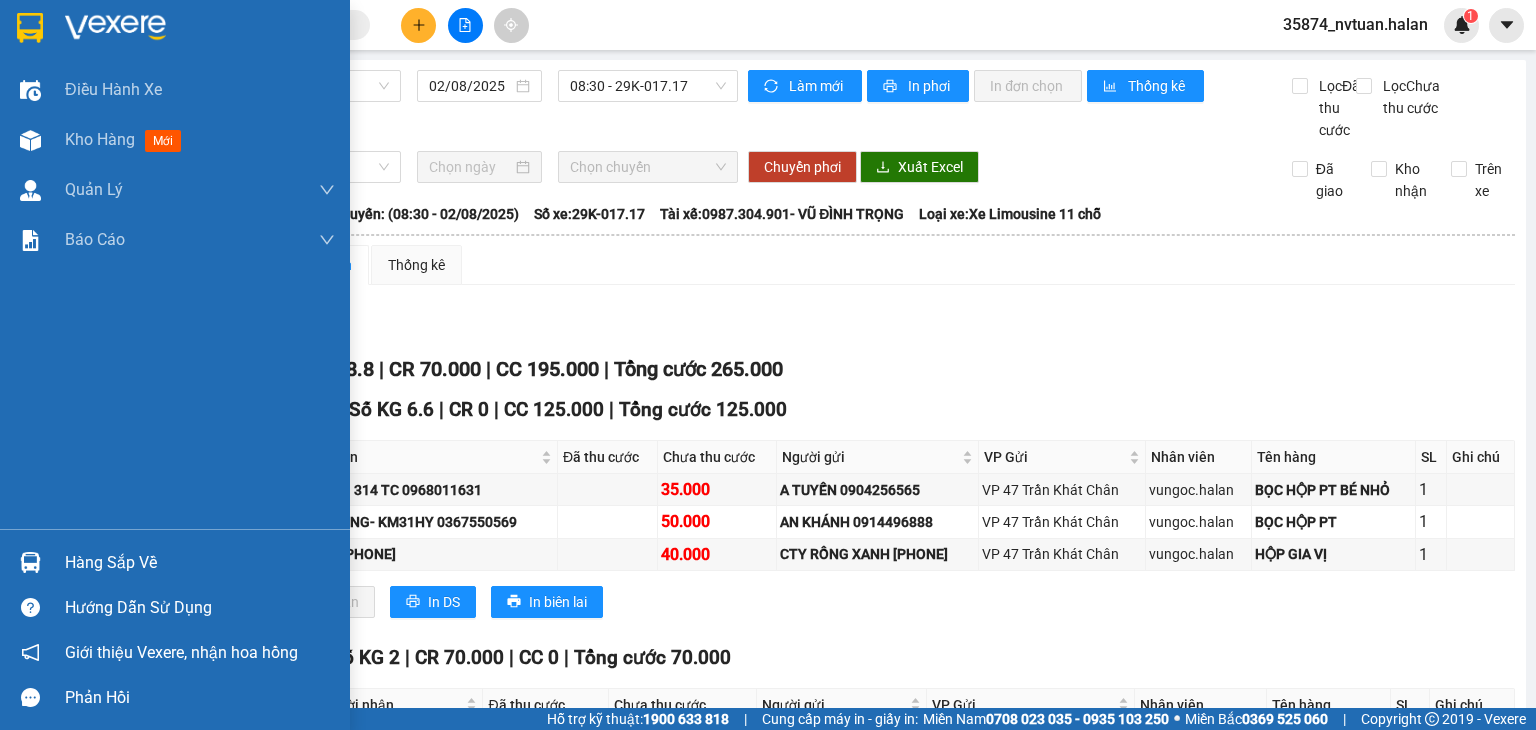 click on "Hàng sắp về" at bounding box center [175, 562] 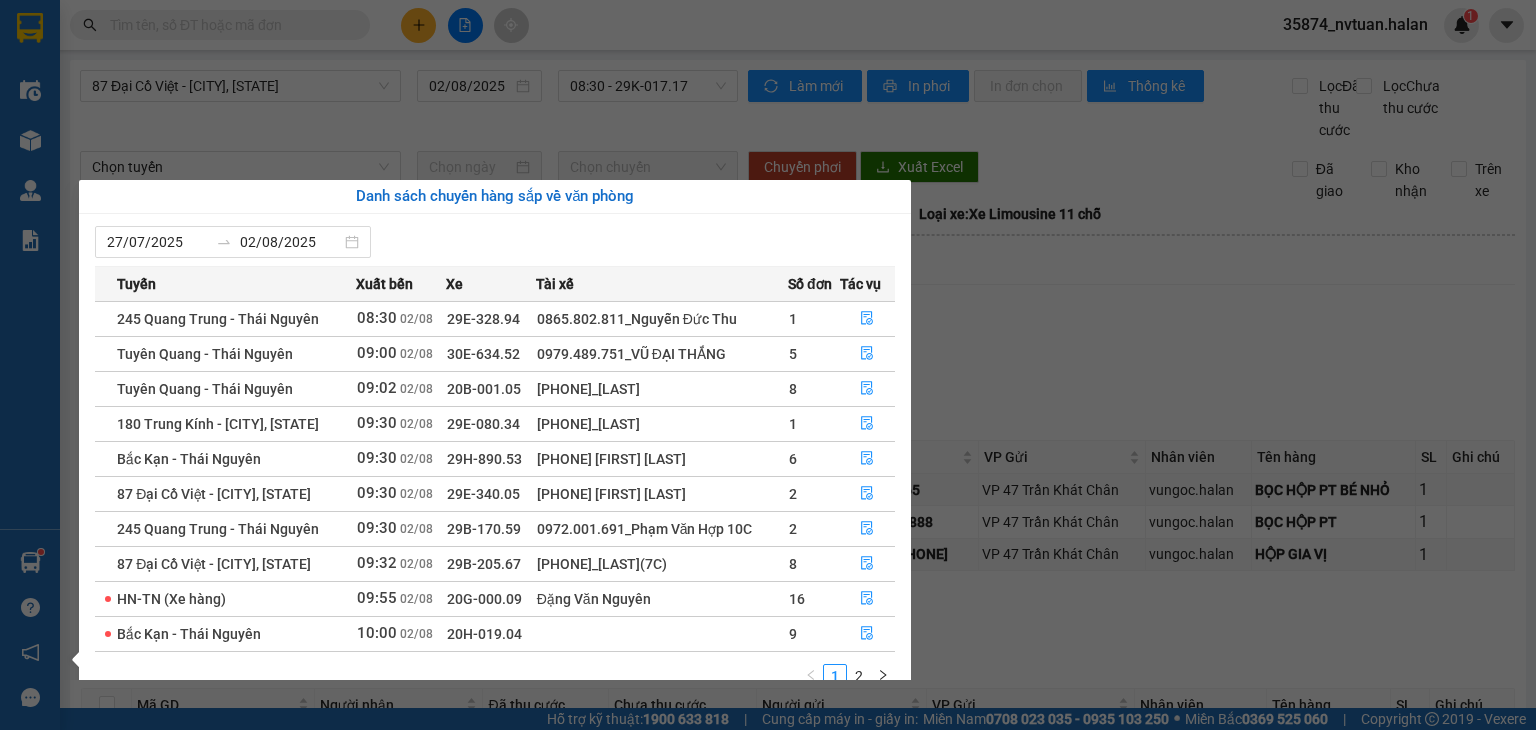 drag, startPoint x: 1030, startPoint y: 325, endPoint x: 773, endPoint y: 181, distance: 294.59293 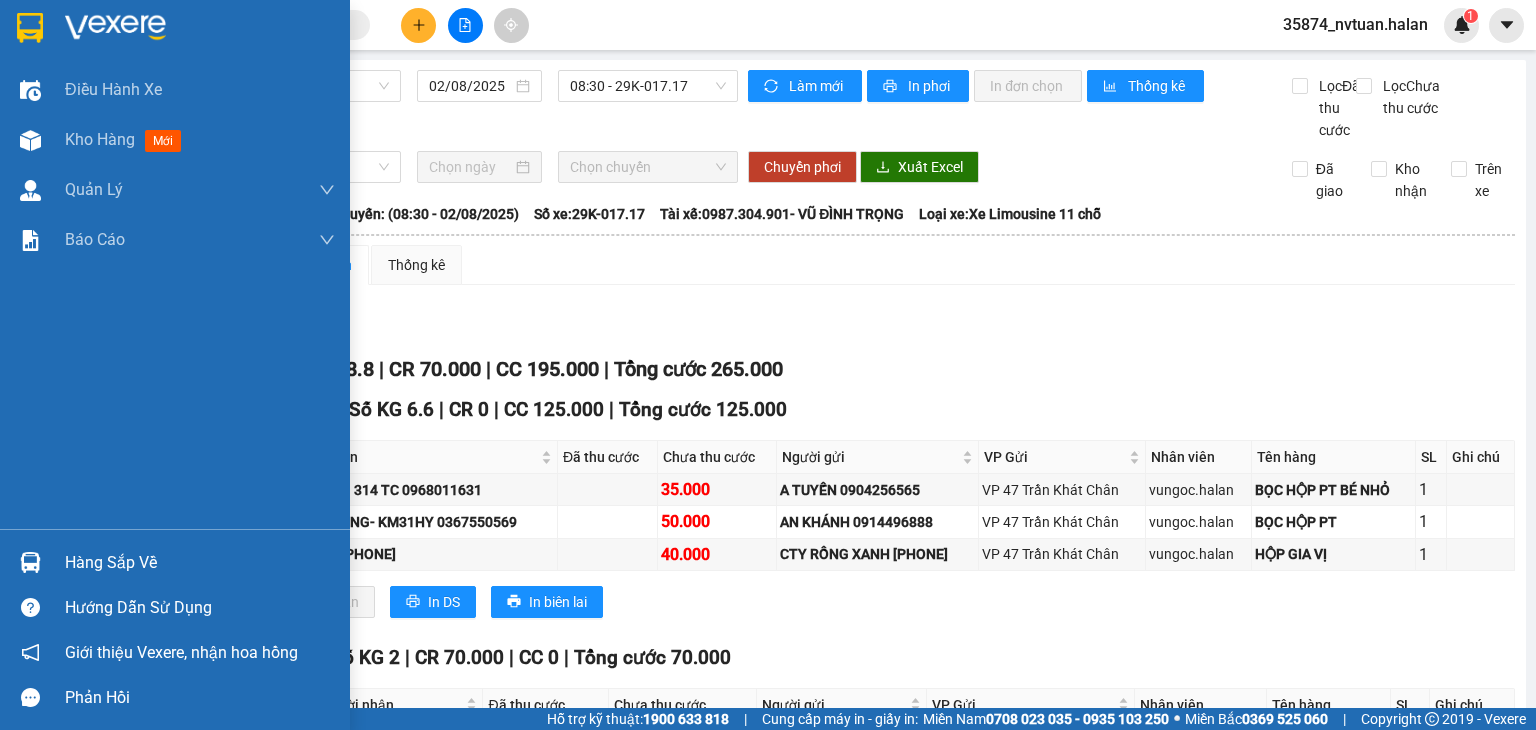 click at bounding box center [30, 562] 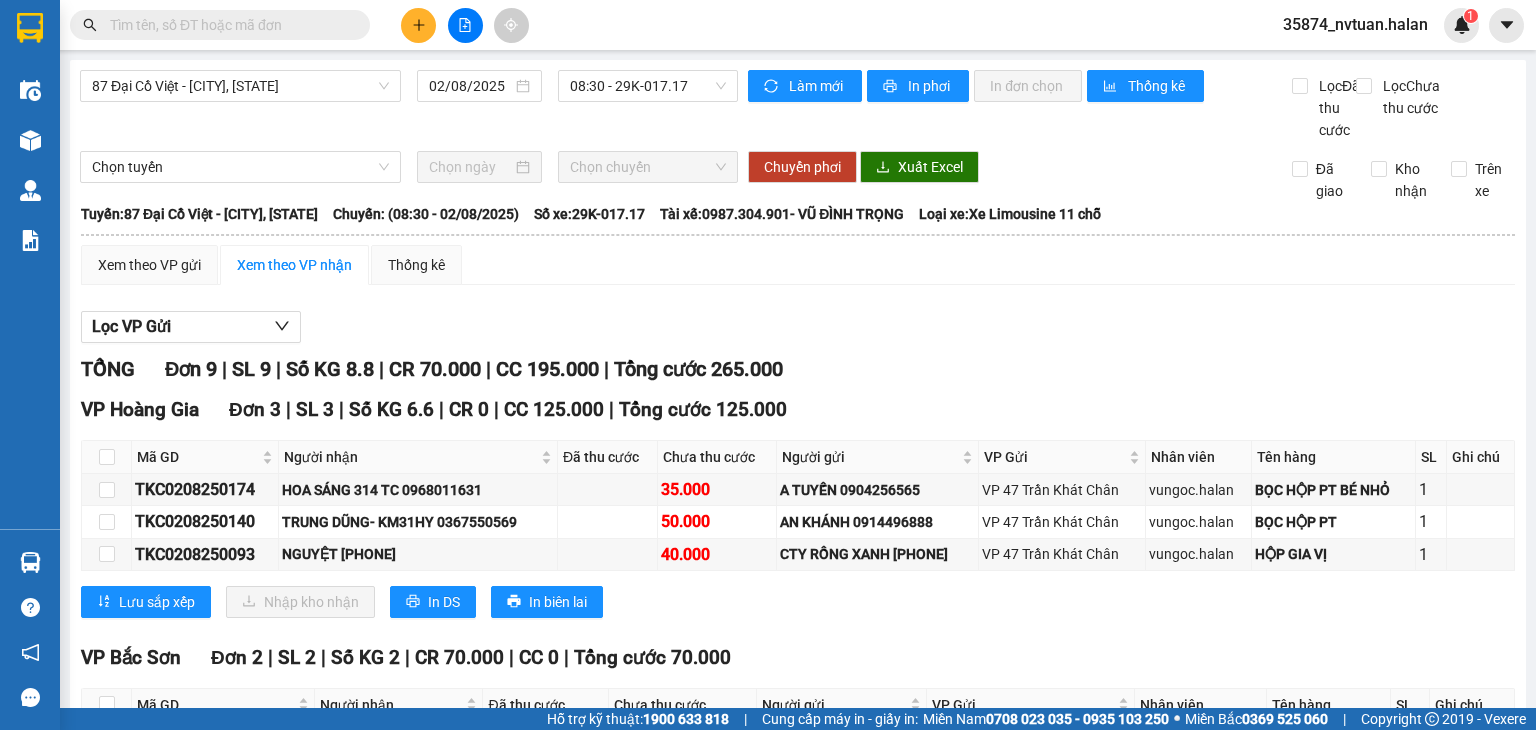 click on "Kết quả tìm kiếm ( 0 )  Bộ lọc  No Data 35874_nvtuan.halan 1     Điều hành xe     Kho hàng mới     Quản Lý Quản lý chuyến Quản lý kiểm kho     Báo cáo 12. Thống kê đơn đối tác 2. Doanh thu thực tế theo từng văn phòng 4. Thống kê đơn hàng theo văn phòng Hàng sắp về Hướng dẫn sử dụng Giới thiệu Vexere, nhận hoa hồng Phản hồi Phần mềm hỗ trợ bạn tốt chứ? 87 Đại Cồ Việt - [CITY], [STATE] [DATE] [TIME]     - 29K-017.17  Làm mới In phơi In đơn chọn Thống kê Lọc  Đã thu cước Lọc  Chưa thu cước Chọn tuyến Chọn chuyến Chuyển phơi Xuất Excel Đã giao Kho nhận Trên xe Hà Lan   [PHONE]   271 - Dương Tự Minh - Phường Tân Long - [CITY] - [STATE] [TIME] - [DATE] Tuyến:  87 Đại Cồ Việt - [CITY], [STATE] Chuyến:   ([TIME] - [DATE]) Tài xế:  0987.304.901- [FIRST] [LAST]   Số xe:  29K-017.17 Loại xe:  Xe Limousine 11 chỗ Tuyến:  Chuyến:     9" at bounding box center (768, 365) 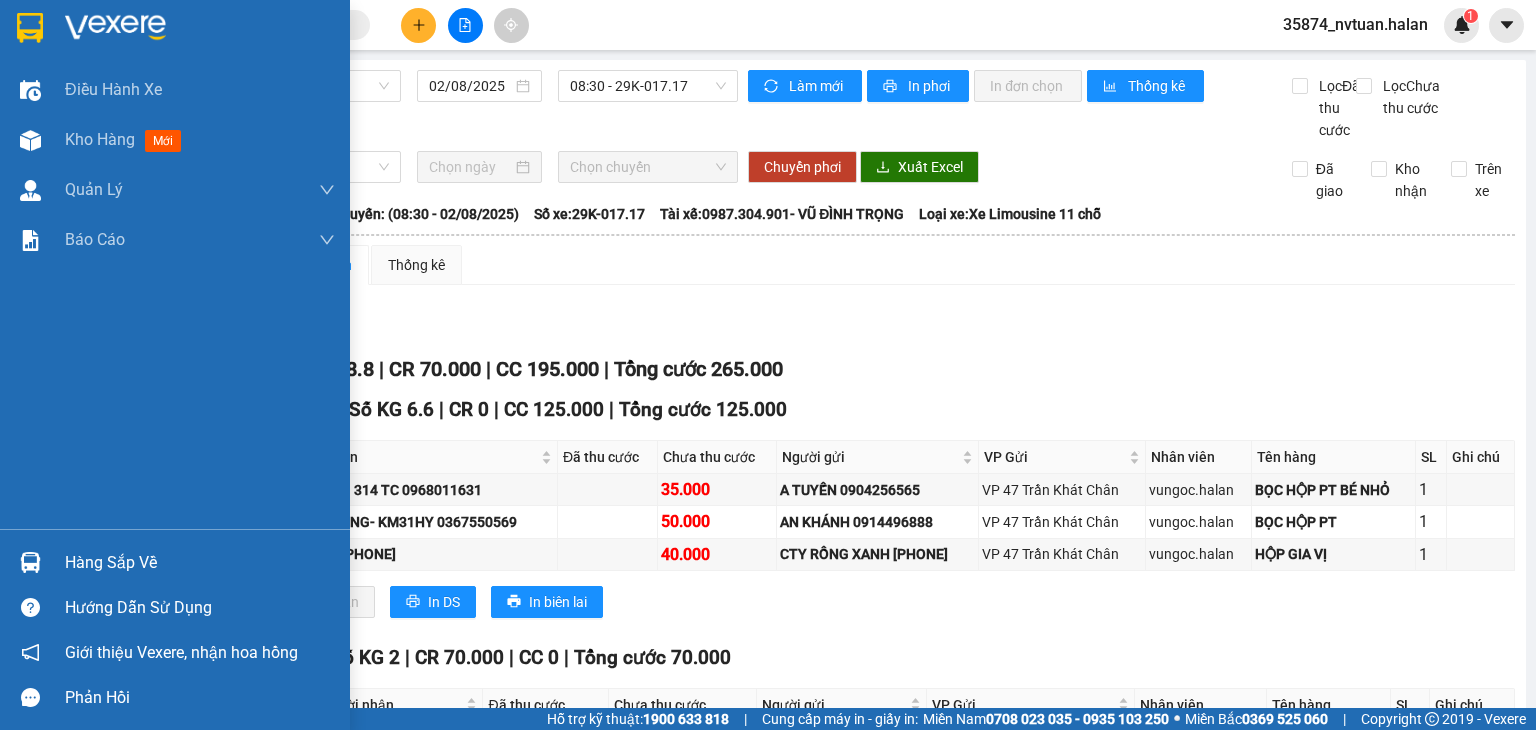 drag, startPoint x: 102, startPoint y: 559, endPoint x: 91, endPoint y: 552, distance: 13.038404 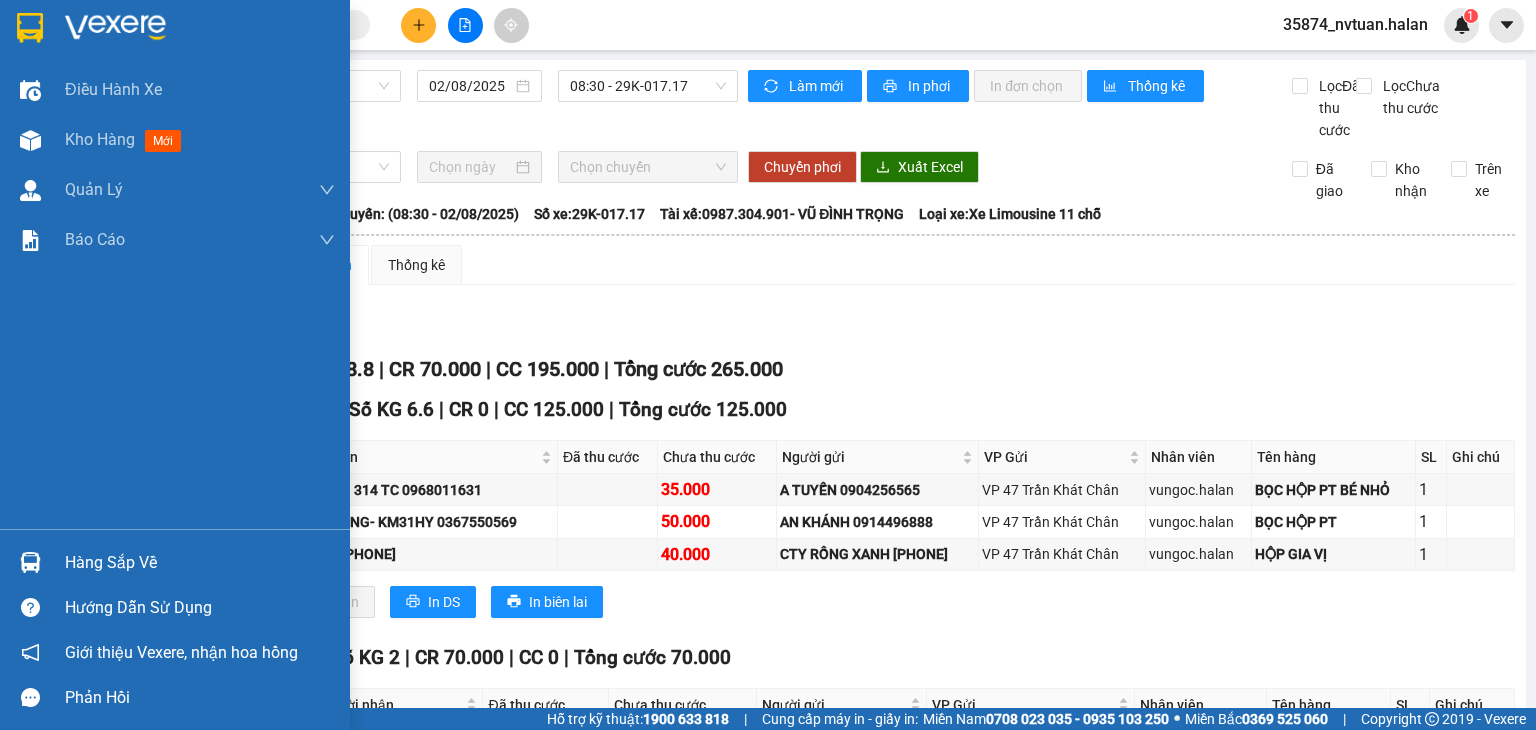 click on "Hàng sắp về" at bounding box center (200, 563) 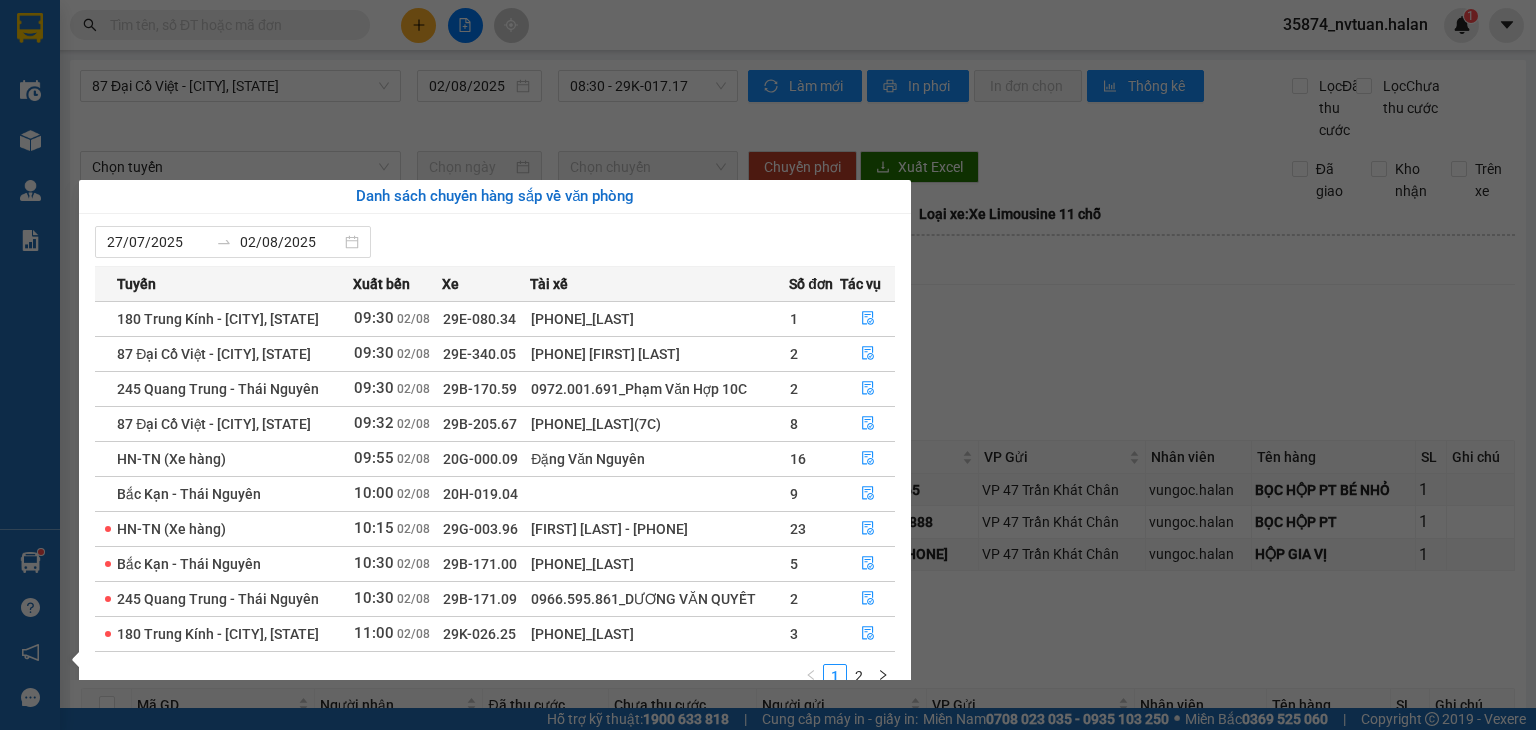 click on "Kết quả tìm kiếm ( 0 )  Bộ lọc  No Data 35874_nvtuan.halan 1     Điều hành xe     Kho hàng mới     Quản Lý Quản lý chuyến Quản lý kiểm kho     Báo cáo 12. Thống kê đơn đối tác 2. Doanh thu thực tế theo từng văn phòng 4. Thống kê đơn hàng theo văn phòng Hàng sắp về Hướng dẫn sử dụng Giới thiệu Vexere, nhận hoa hồng Phản hồi Phần mềm hỗ trợ bạn tốt chứ? 87 Đại Cồ Việt - [CITY], [STATE] [DATE] [TIME]     - 29K-017.17  Làm mới In phơi In đơn chọn Thống kê Lọc  Đã thu cước Lọc  Chưa thu cước Chọn tuyến Chọn chuyến Chuyển phơi Xuất Excel Đã giao Kho nhận Trên xe Hà Lan   [PHONE]   271 - Dương Tự Minh - Phường Tân Long - [CITY] - [STATE] [TIME] - [DATE] Tuyến:  87 Đại Cồ Việt - [CITY], [STATE] Chuyến:   ([TIME] - [DATE]) Tài xế:  0987.304.901- [FIRST] [LAST]   Số xe:  29K-017.17 Loại xe:  Xe Limousine 11 chỗ Tuyến:  Chuyến:     9" at bounding box center [768, 365] 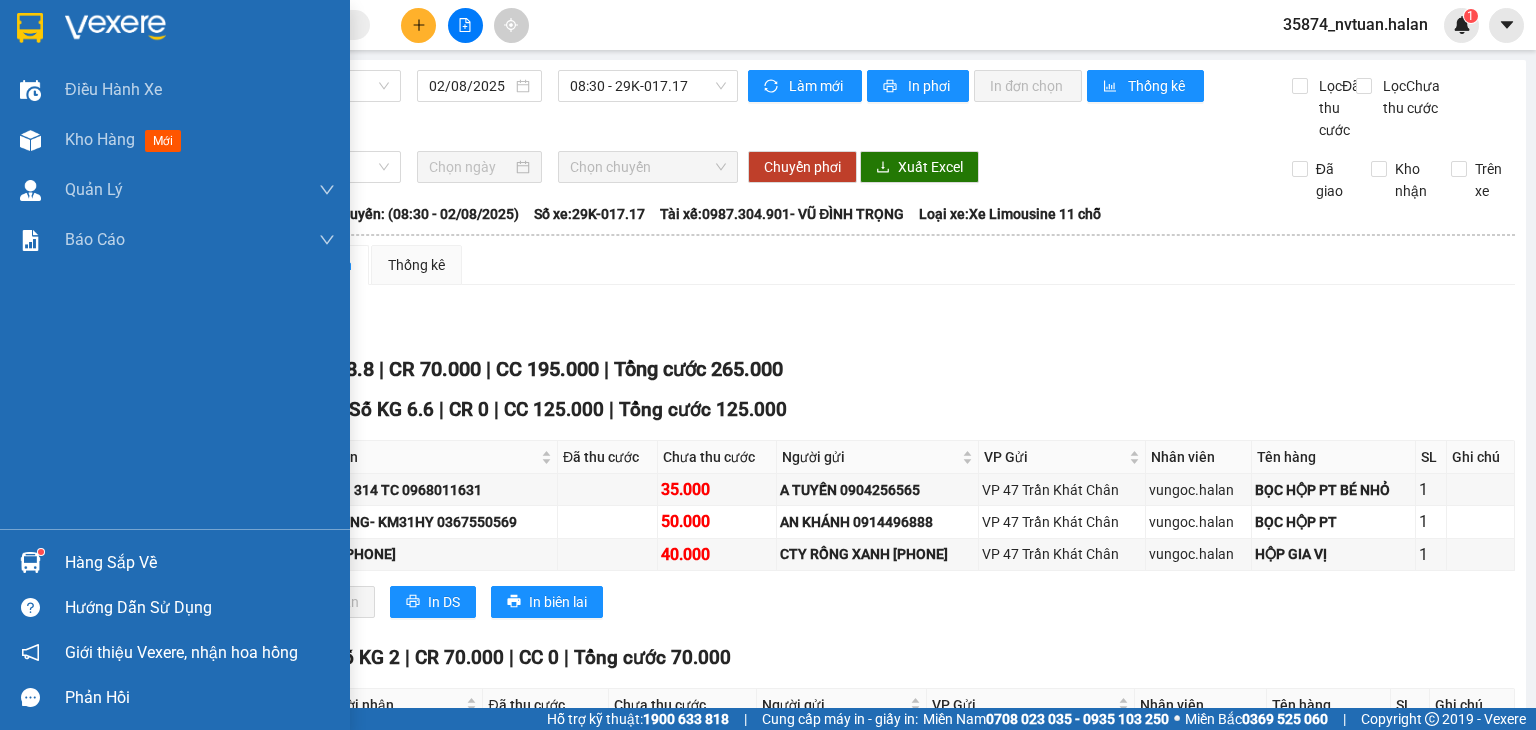 click on "Hàng sắp về" at bounding box center [200, 563] 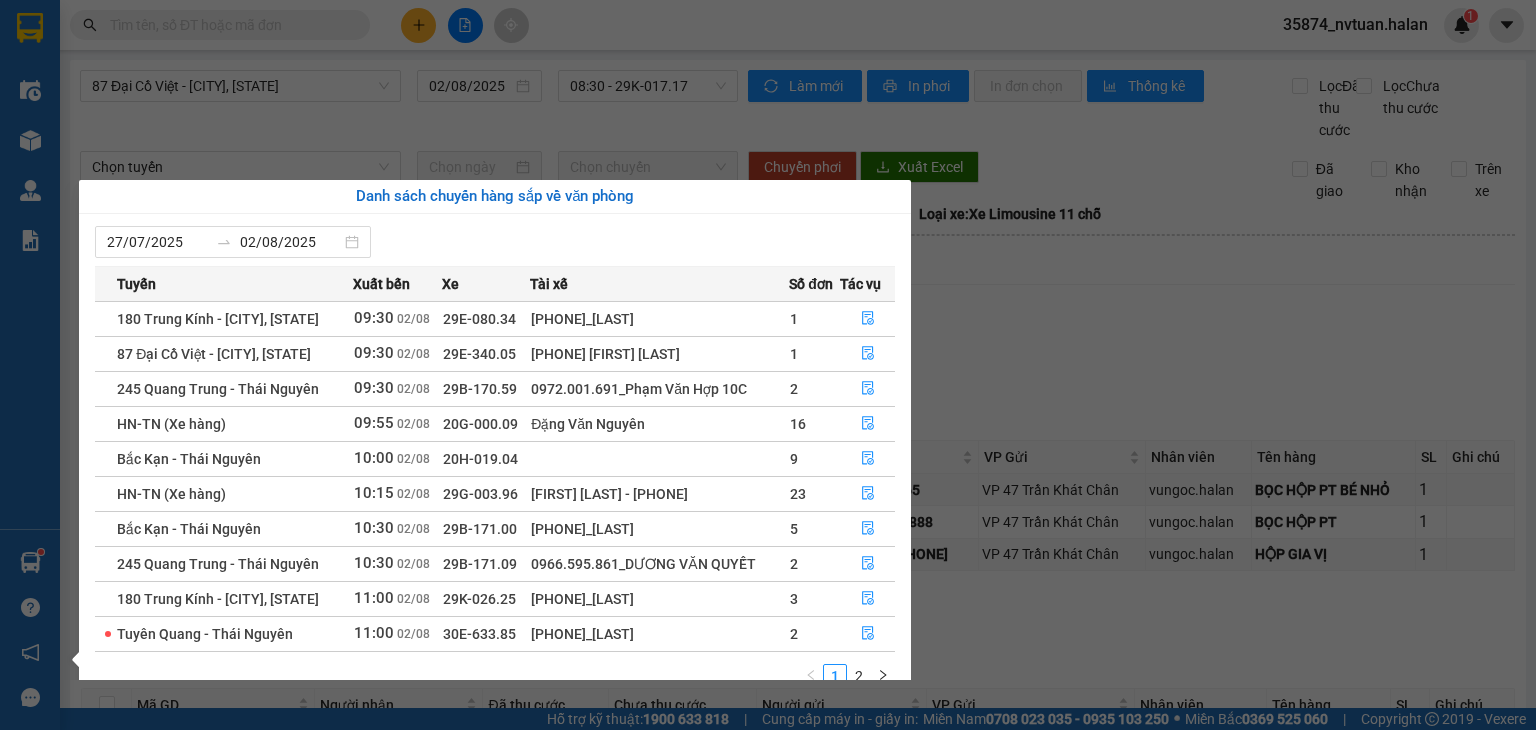 click on "Kết quả tìm kiếm ( 0 )  Bộ lọc  No Data 35874_nvtuan.halan 1     Điều hành xe     Kho hàng mới     Quản Lý Quản lý chuyến Quản lý kiểm kho     Báo cáo 12. Thống kê đơn đối tác 2. Doanh thu thực tế theo từng văn phòng 4. Thống kê đơn hàng theo văn phòng Hàng sắp về Hướng dẫn sử dụng Giới thiệu Vexere, nhận hoa hồng Phản hồi Phần mềm hỗ trợ bạn tốt chứ? 87 Đại Cồ Việt - [CITY], [STATE] [DATE] [TIME]     - 29K-017.17  Làm mới In phơi In đơn chọn Thống kê Lọc  Đã thu cước Lọc  Chưa thu cước Chọn tuyến Chọn chuyến Chuyển phơi Xuất Excel Đã giao Kho nhận Trên xe Hà Lan   [PHONE]   271 - Dương Tự Minh - Phường Tân Long - [CITY] - [STATE] [TIME] - [DATE] Tuyến:  87 Đại Cồ Việt - [CITY], [STATE] Chuyến:   ([TIME] - [DATE]) Tài xế:  0987.304.901- [FIRST] [LAST]   Số xe:  29K-017.17 Loại xe:  Xe Limousine 11 chỗ Tuyến:  Chuyến:     9" at bounding box center (768, 365) 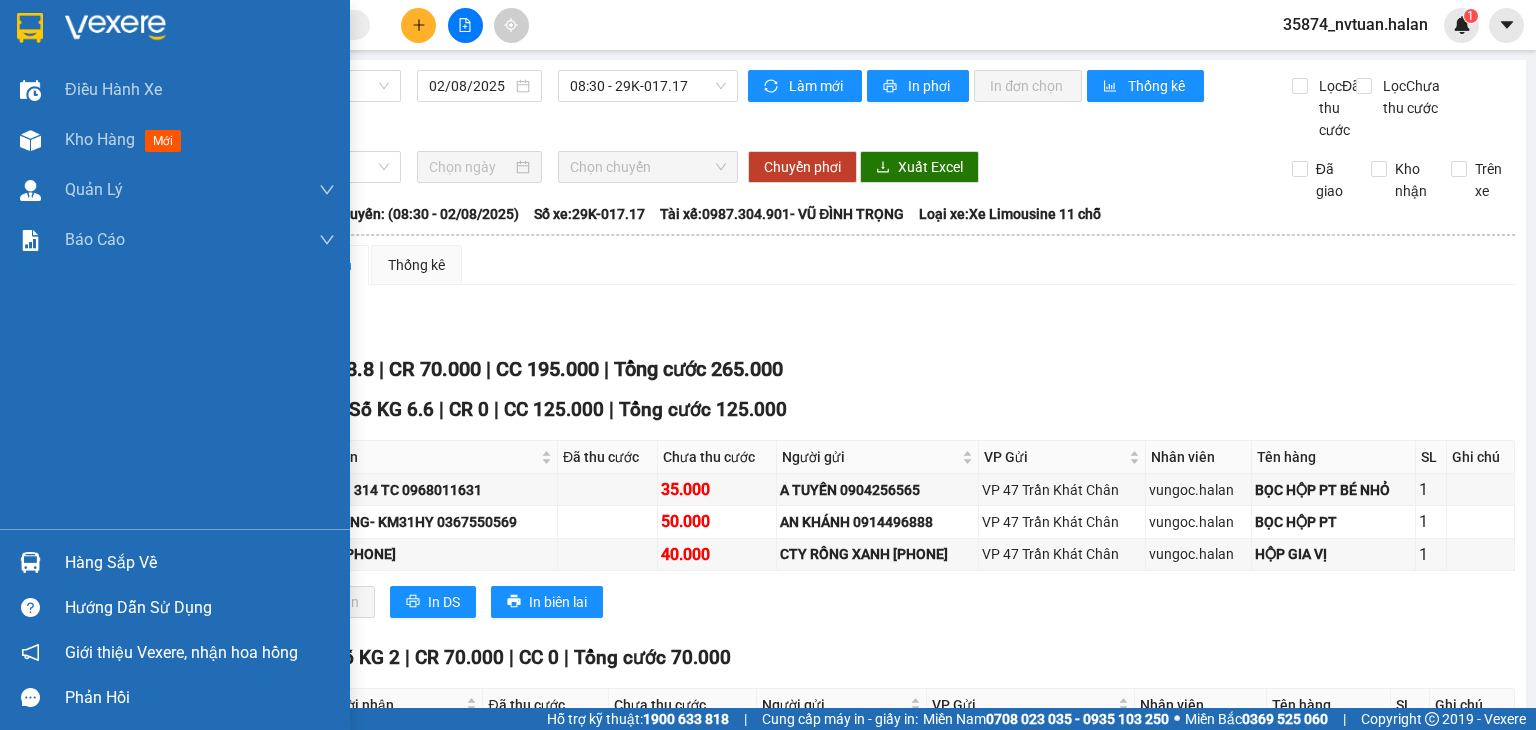 click on "Hàng sắp về" at bounding box center [200, 563] 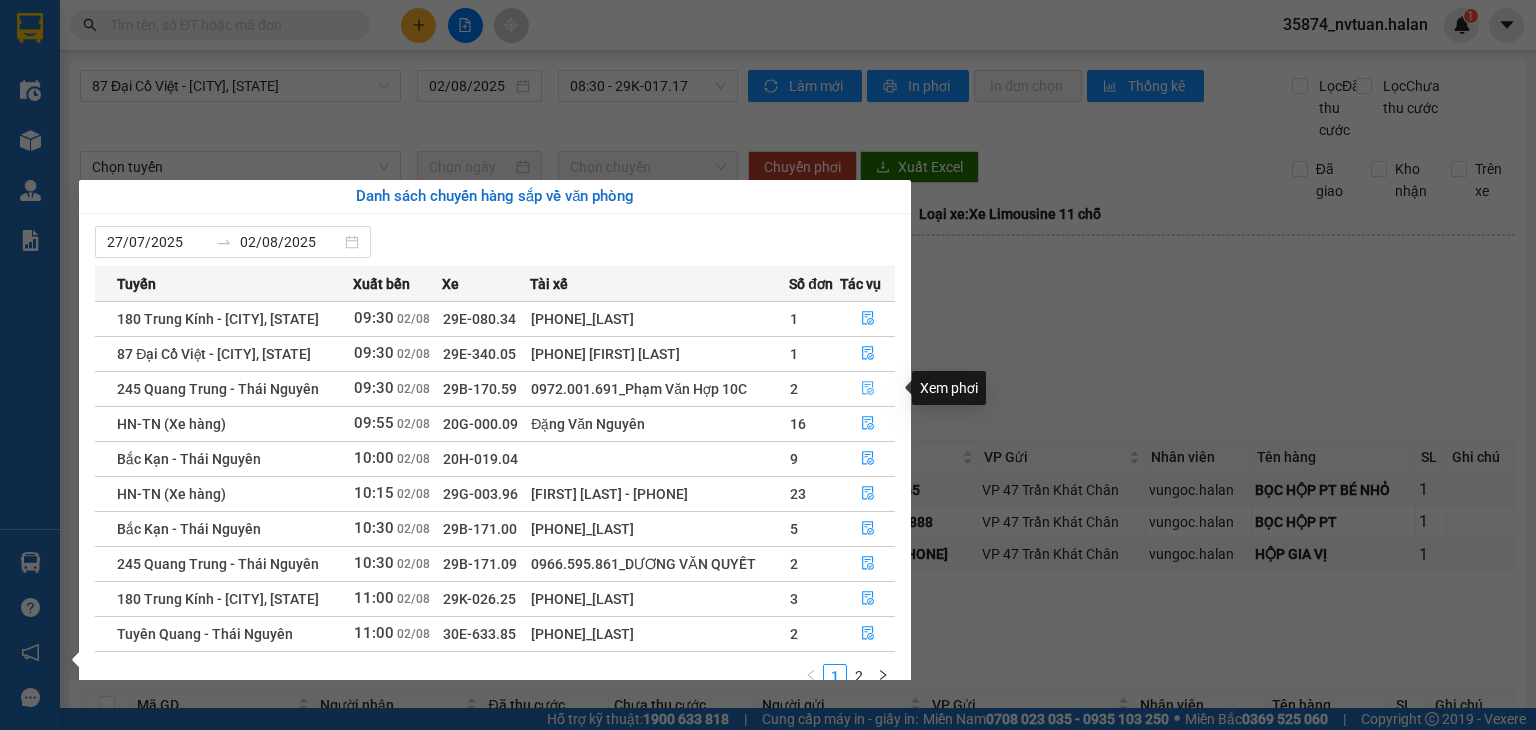 click 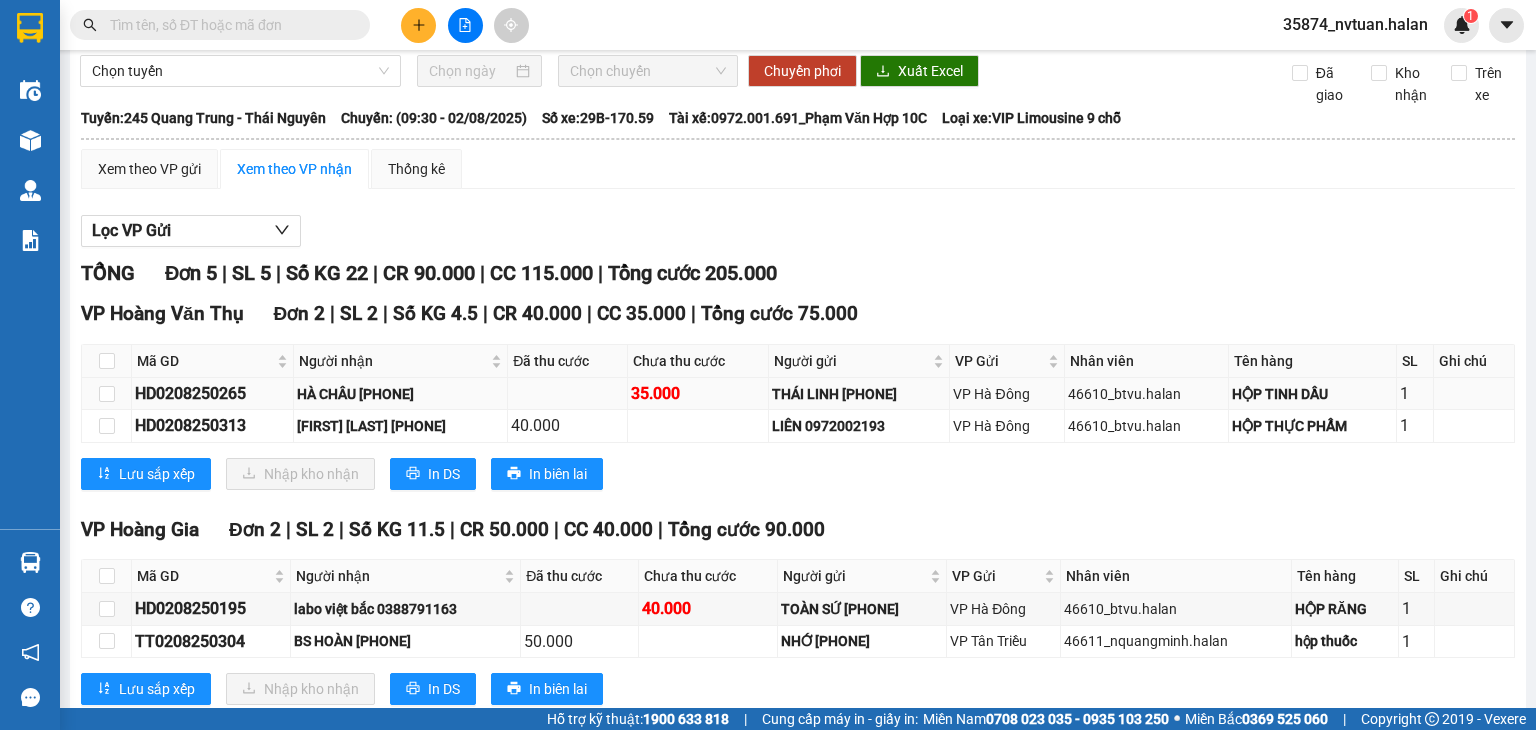 scroll, scrollTop: 350, scrollLeft: 0, axis: vertical 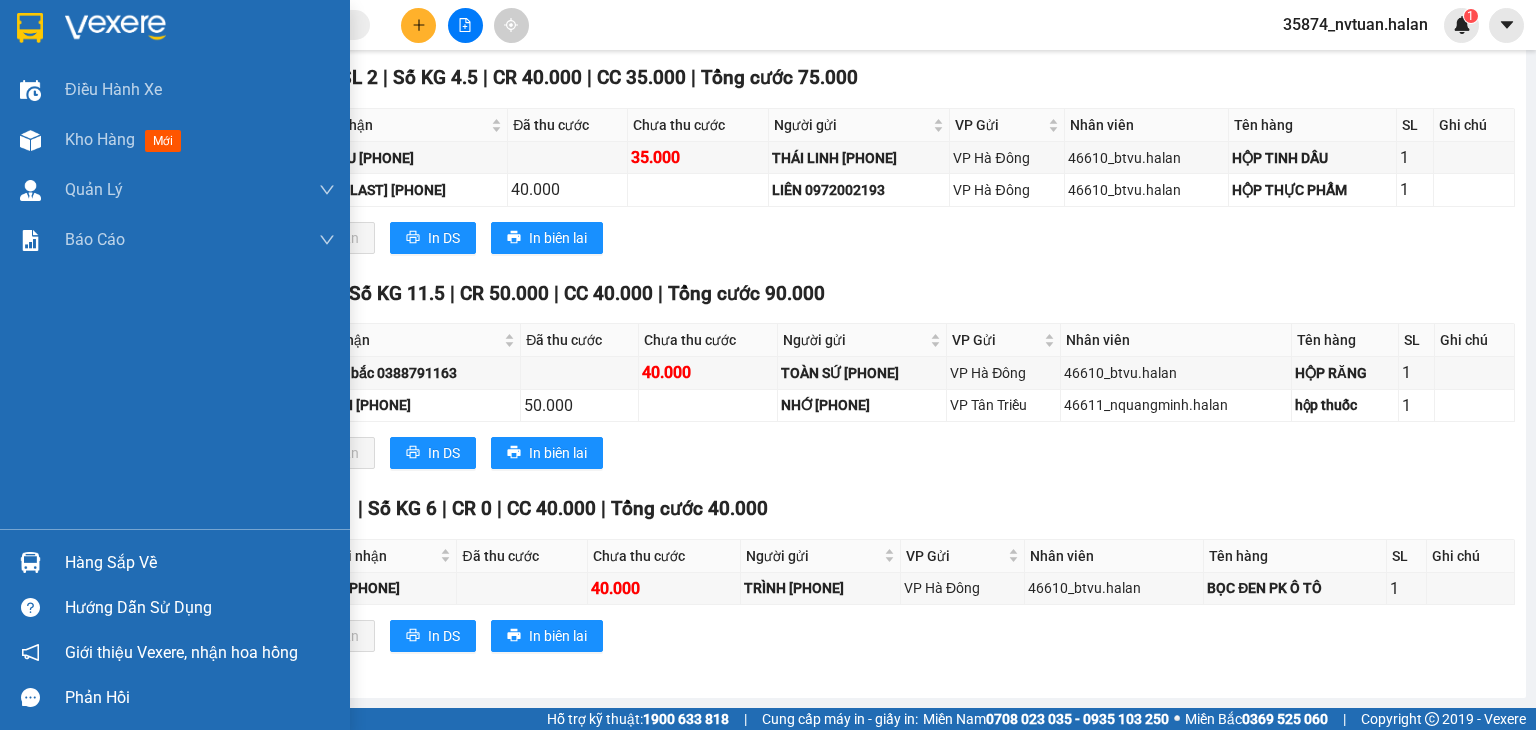 drag, startPoint x: 66, startPoint y: 570, endPoint x: 60, endPoint y: 561, distance: 10.816654 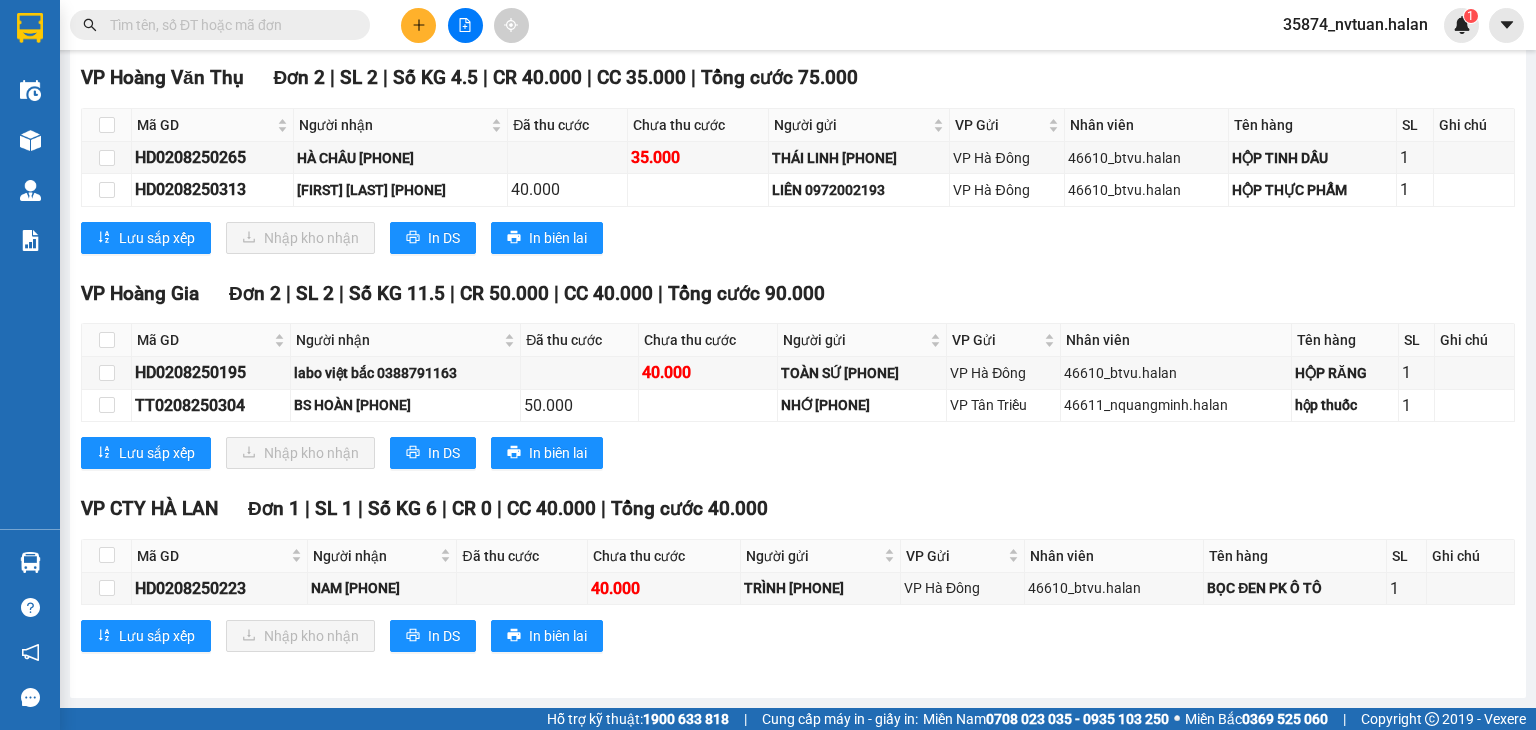 drag, startPoint x: 1120, startPoint y: 267, endPoint x: 424, endPoint y: 3, distance: 744.387 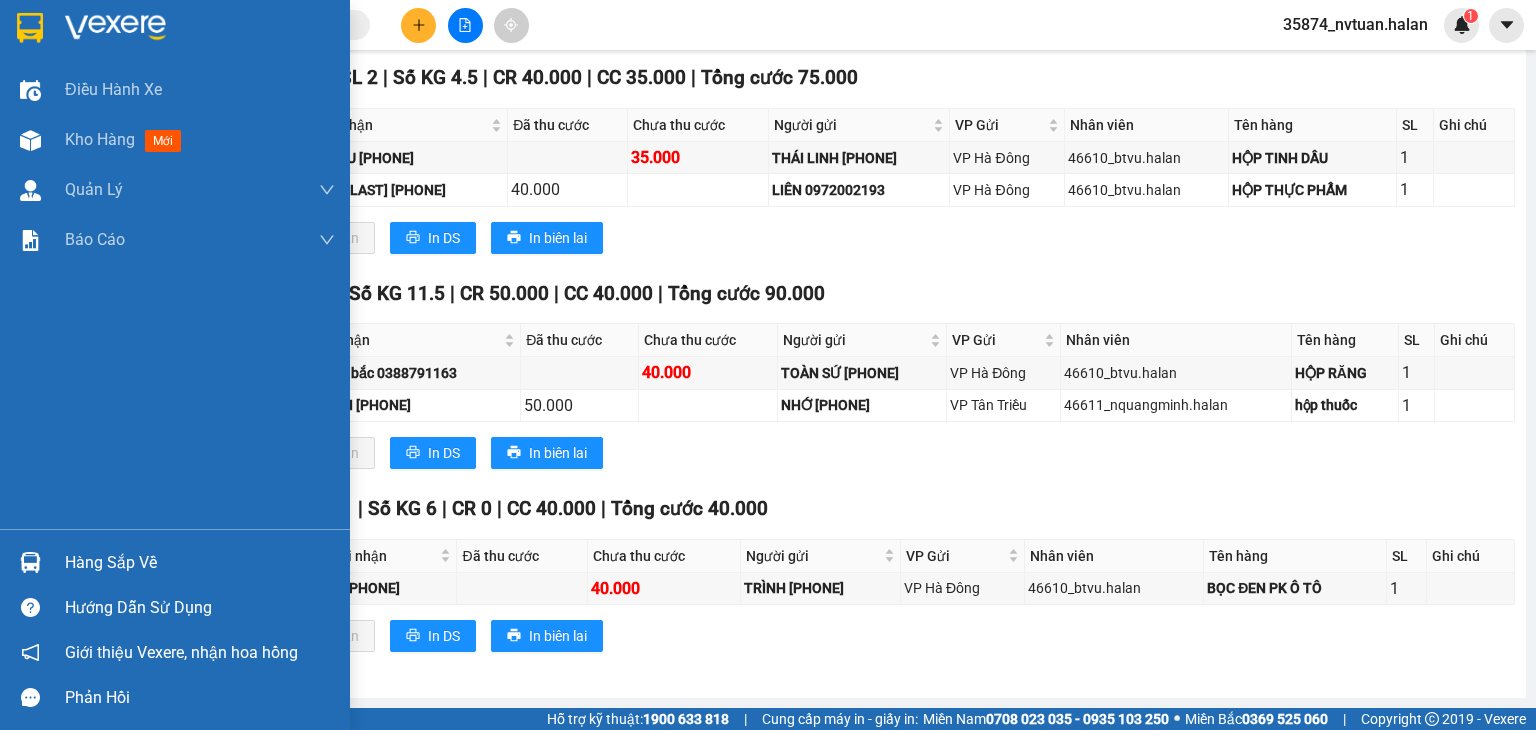 click on "Hàng sắp về" at bounding box center [200, 563] 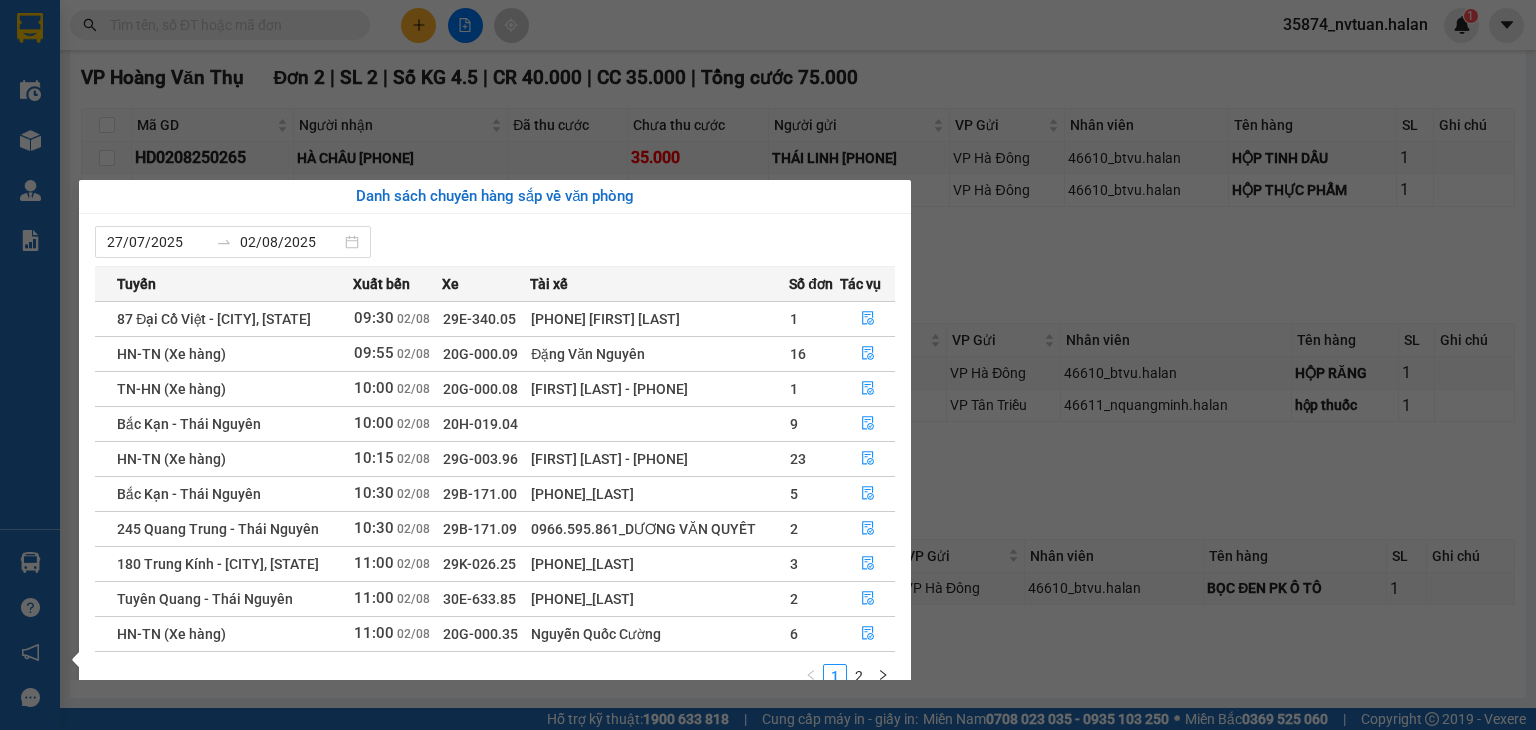click on "Kết quả tìm kiếm ( 0 )  Bộ lọc  No Data 35874_nvtuan.halan 1     Điều hành xe     Kho hàng mới     Quản Lý Quản lý chuyến Quản lý kiểm kho     Báo cáo 12. Thống kê đơn đối tác 2. Doanh thu thực tế theo từng văn phòng 4. Thống kê đơn hàng theo văn phòng Hàng sắp về Hướng dẫn sử dụng Giới thiệu Vexere, nhận hoa hồng Phản hồi Phần mềm hỗ trợ bạn tốt chứ? 245 Quang Trung - [CITY], [STATE] [DATE] [TIME]     - 29B-170.59  Làm mới In phơi In đơn chọn Thống kê Lọc  Đã thu cước Lọc  Chưa thu cước Chọn tuyến Chọn chuyến Chuyển phơi Xuất Excel Đã giao Kho nhận Trên xe Hà Lan   [PHONE]   271 - Dương Tự Minh - Phường Tân Long - [CITY] - [STATE] [TIME] - [DATE] Tuyến:  245 Quang Trung - [CITY], [STATE] Chuyến:   ([TIME] - [DATE]) Tài xế:  0972.001.691_[LAST] 10C   Số xe:  29B-170.59 Loại xe:  VIP Limousine 9 chỗ Tuyến:  Chuyến:     5" at bounding box center [768, 365] 